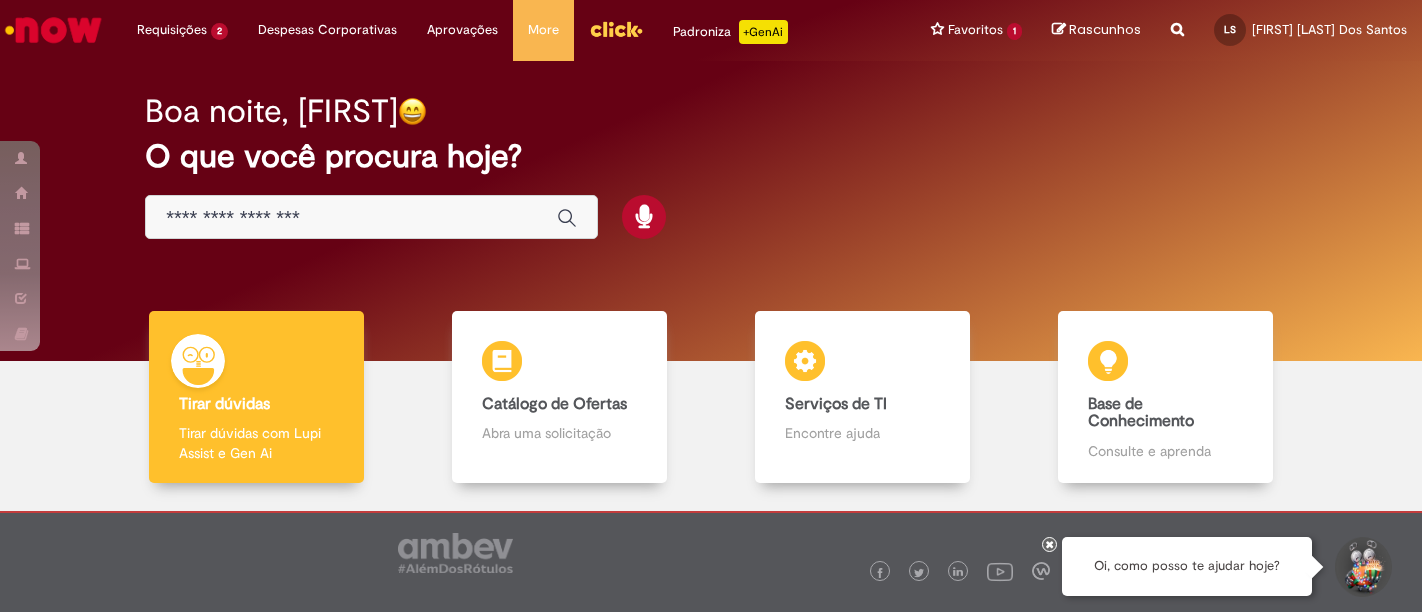 scroll, scrollTop: 0, scrollLeft: 0, axis: both 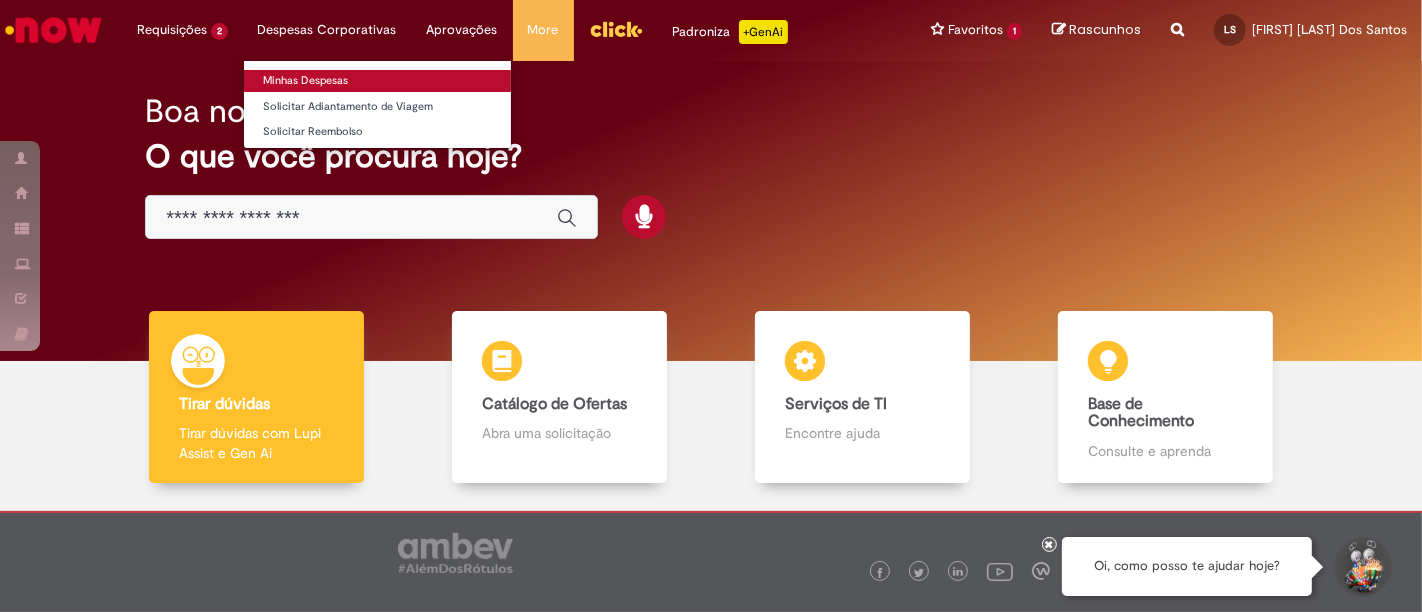 click on "Minhas Despesas" at bounding box center [377, 81] 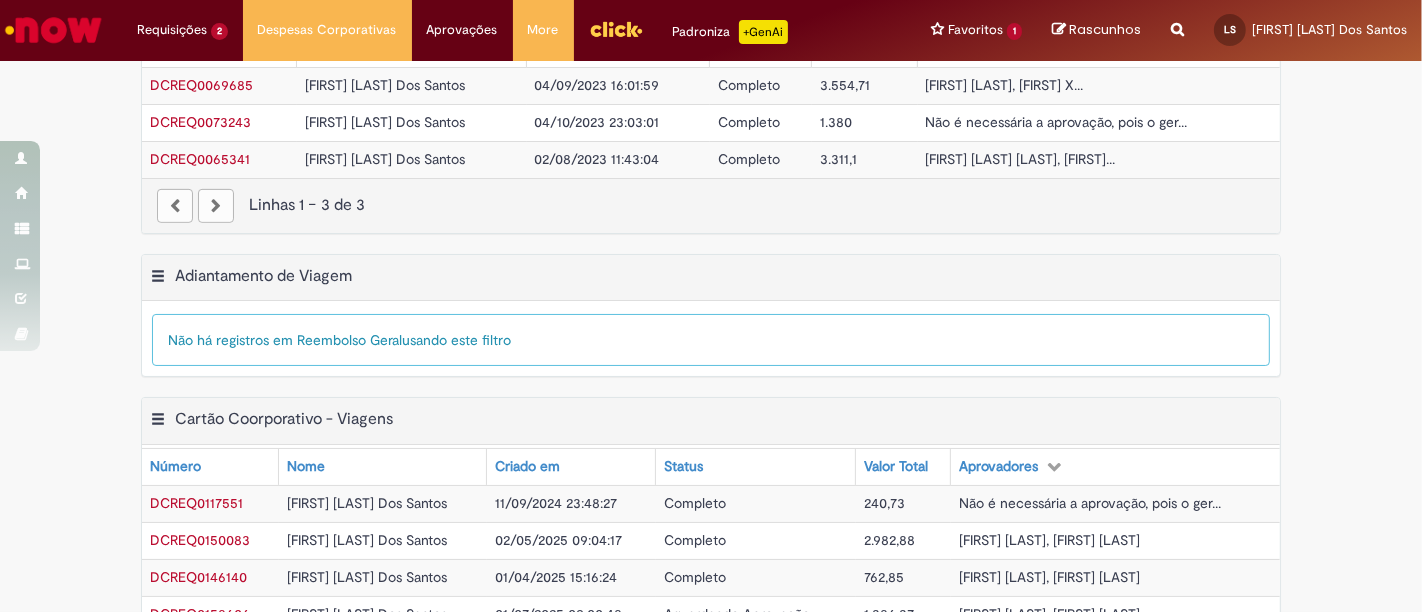 scroll, scrollTop: 744, scrollLeft: 0, axis: vertical 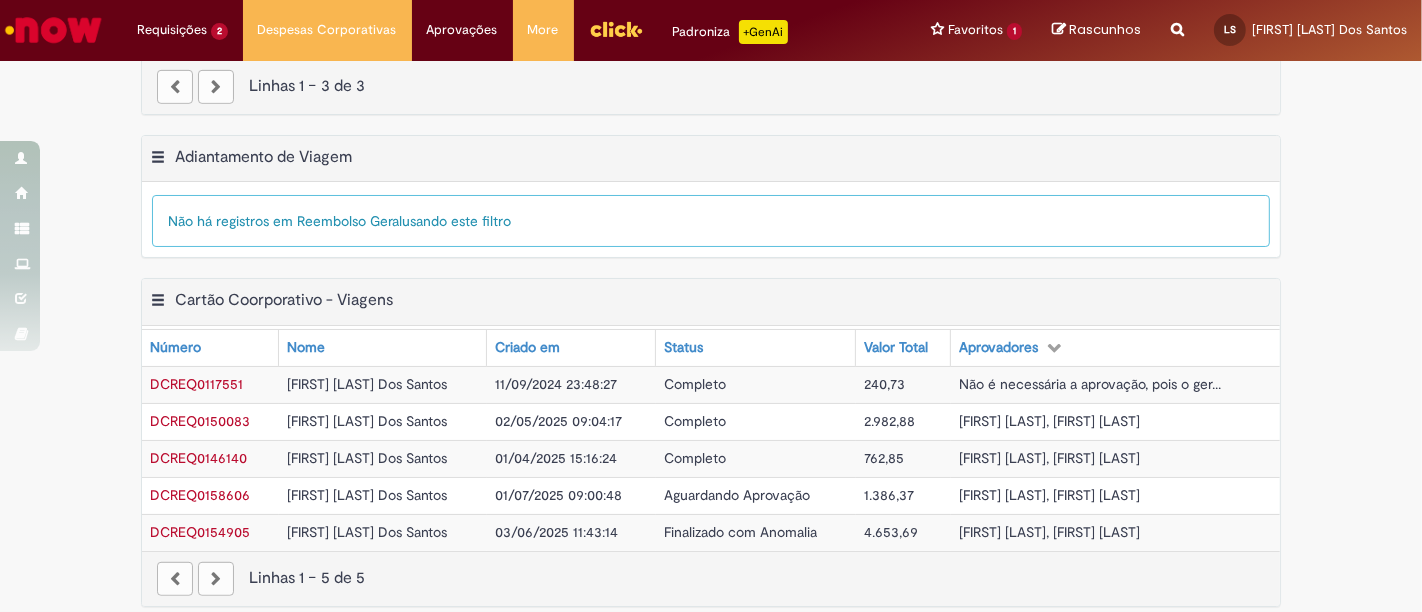 click on "Finalizado com Anomalia" at bounding box center [756, 532] 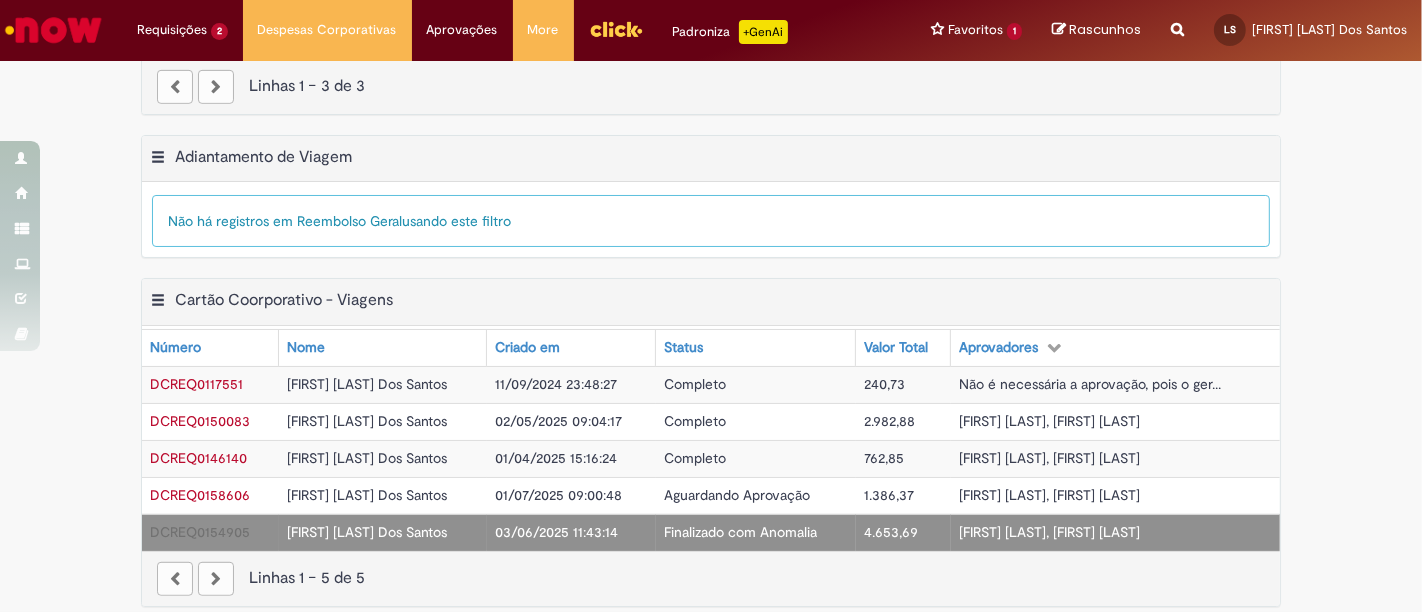 click on "Finalizado com Anomalia" at bounding box center (740, 532) 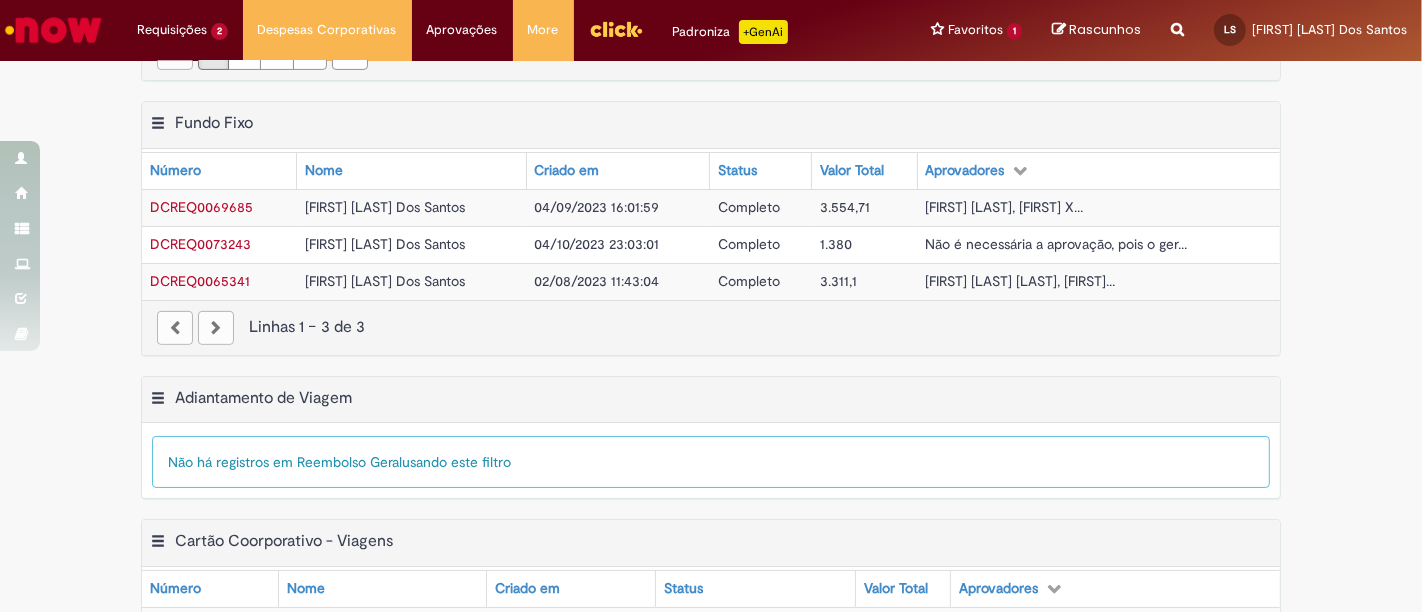 scroll, scrollTop: 744, scrollLeft: 0, axis: vertical 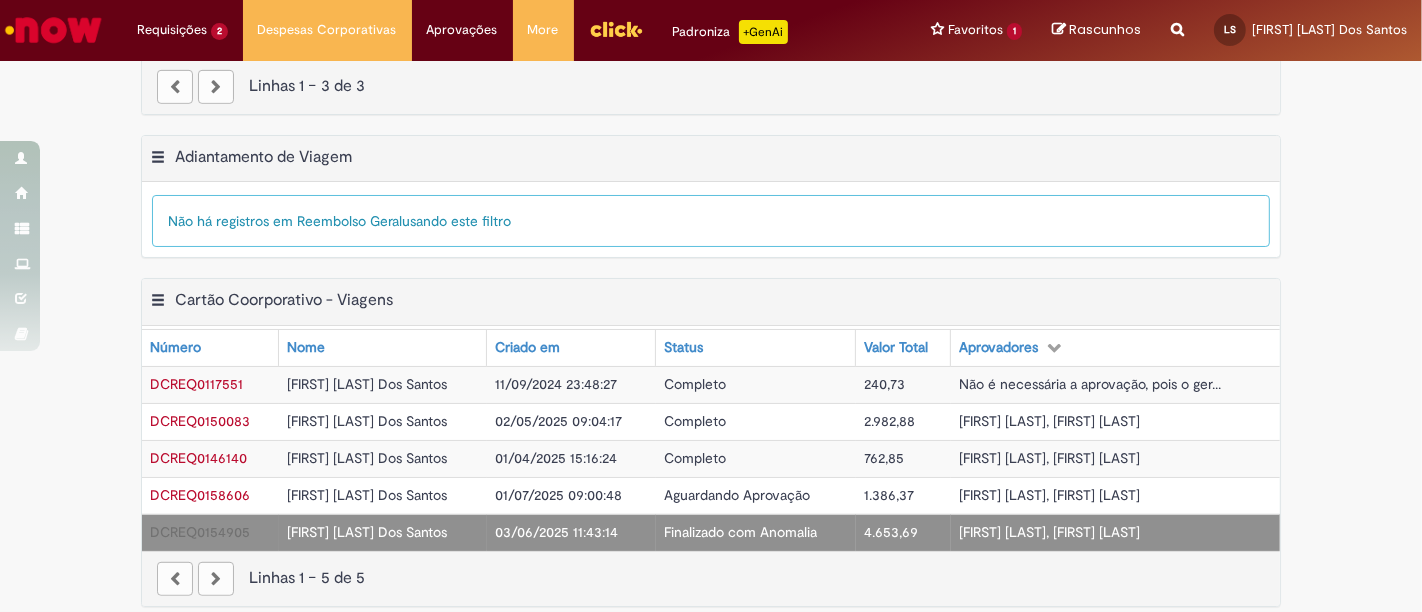 click on "Finalizado com Anomalia" at bounding box center [740, 532] 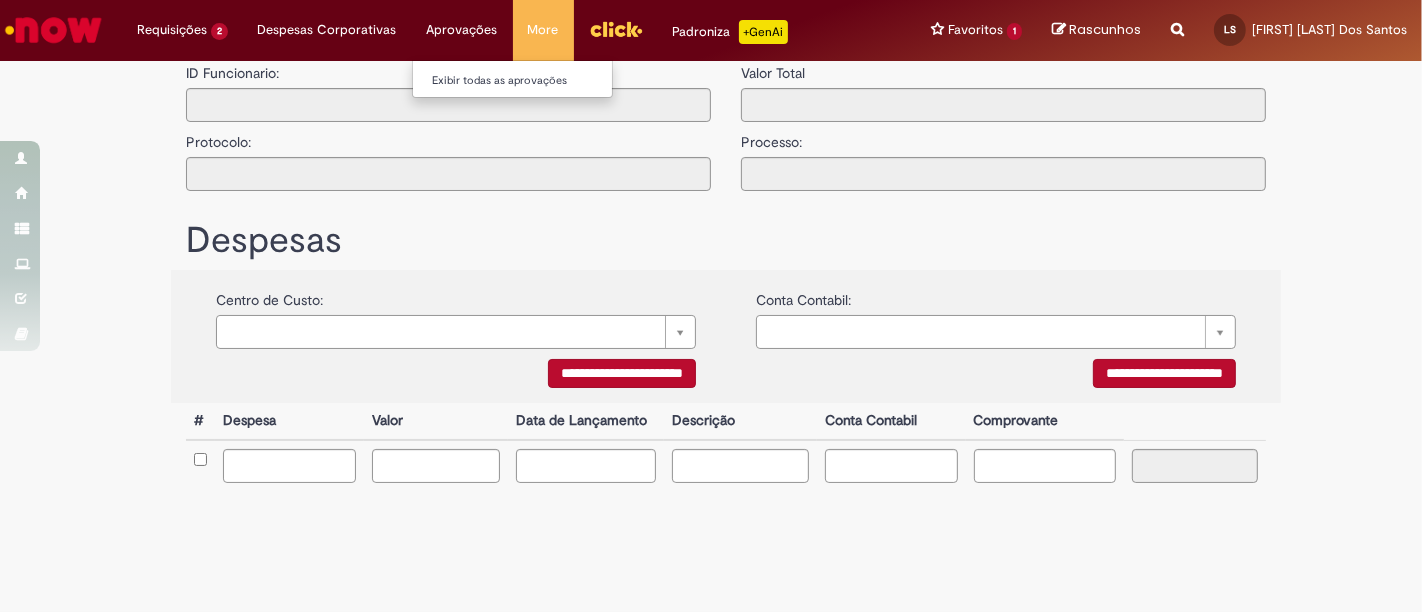 scroll, scrollTop: 0, scrollLeft: 0, axis: both 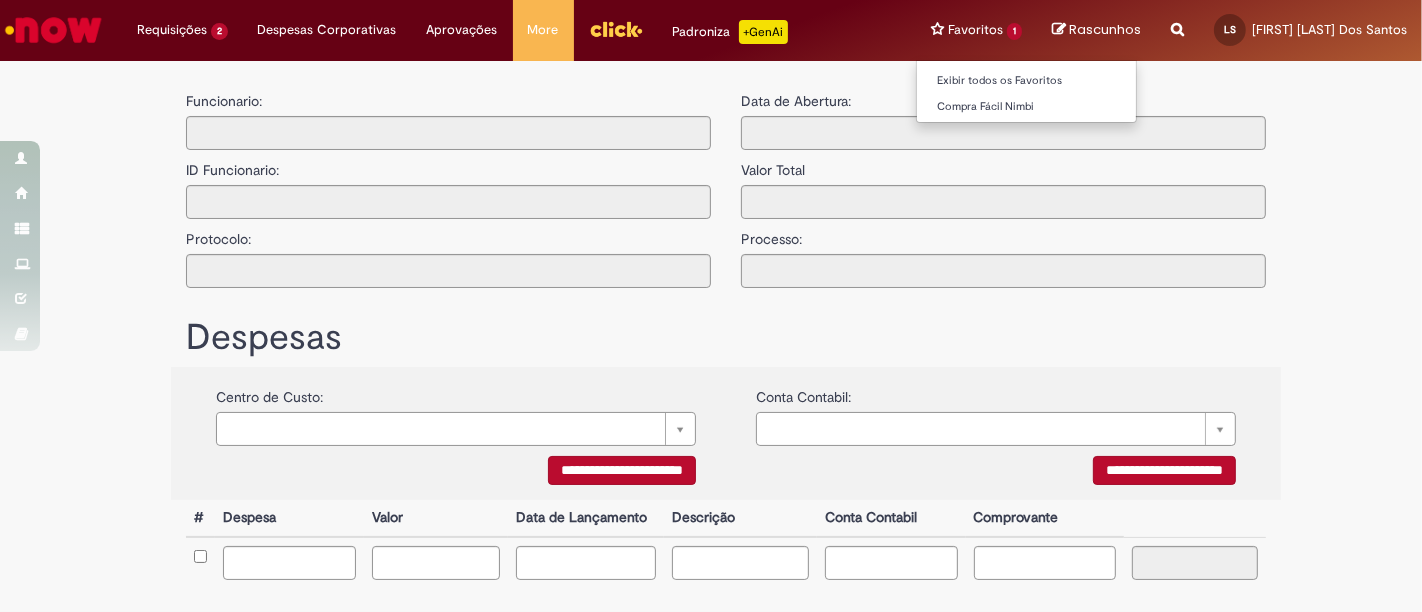 type on "**********" 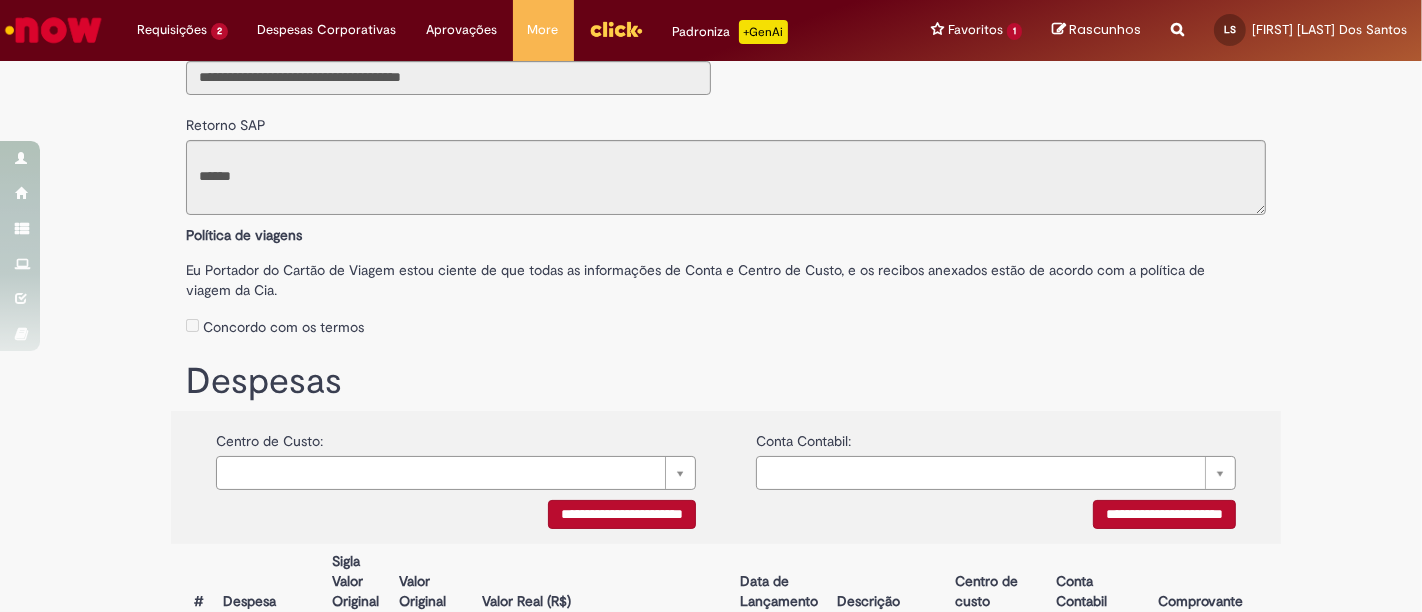 scroll, scrollTop: 251, scrollLeft: 0, axis: vertical 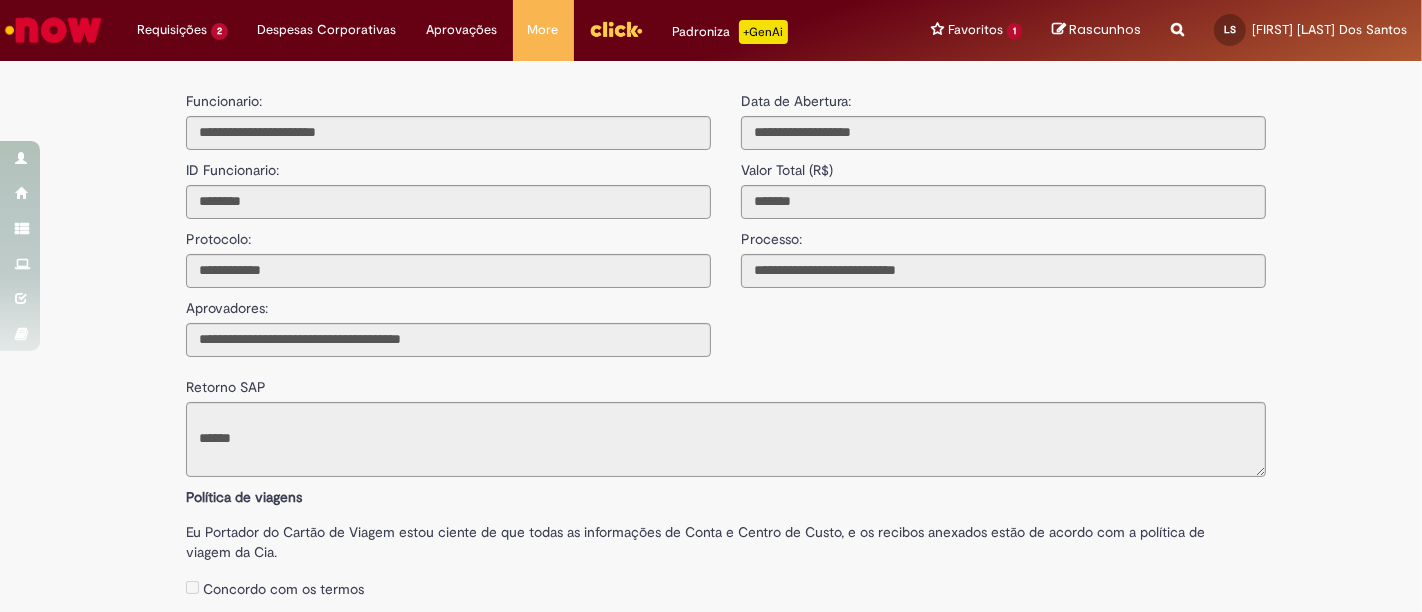 drag, startPoint x: 1391, startPoint y: 81, endPoint x: 1390, endPoint y: 92, distance: 11.045361 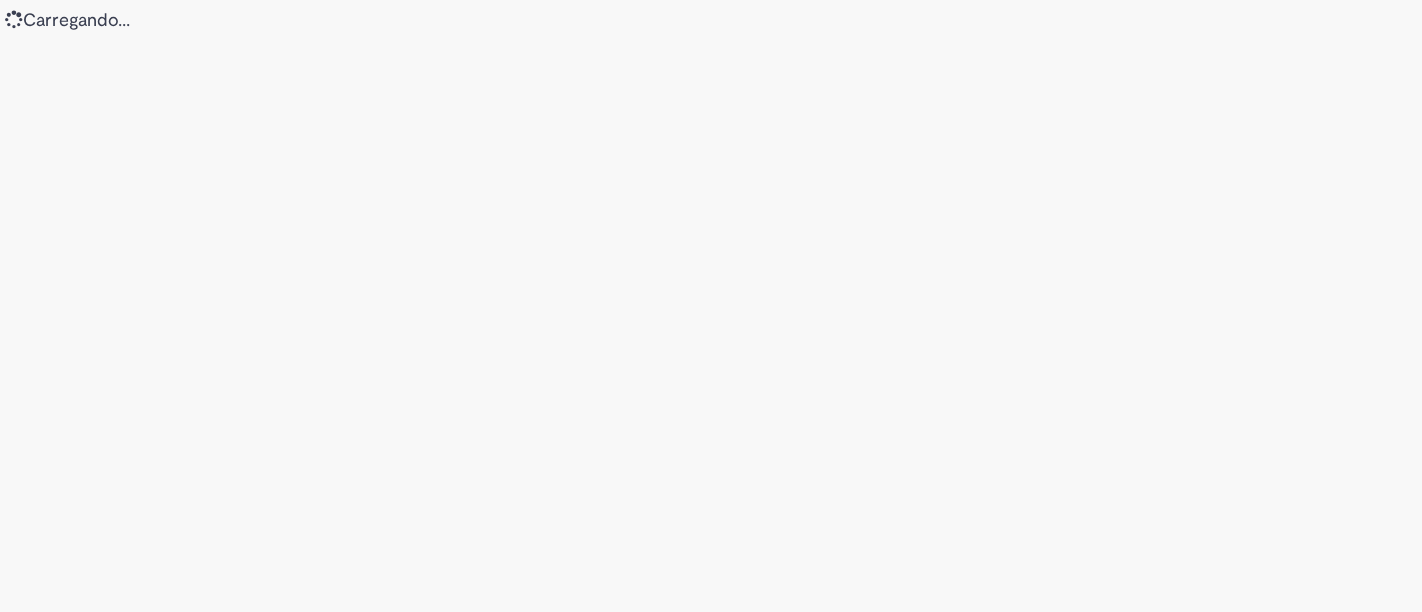 scroll, scrollTop: 0, scrollLeft: 0, axis: both 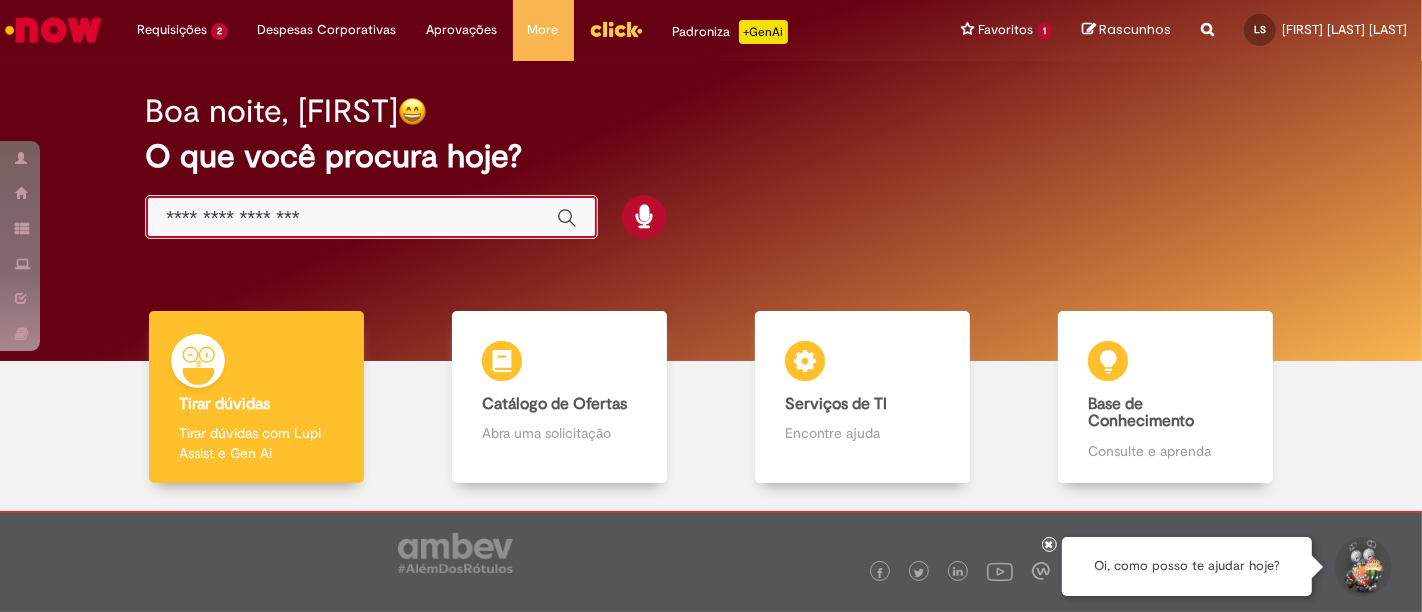 click at bounding box center [351, 218] 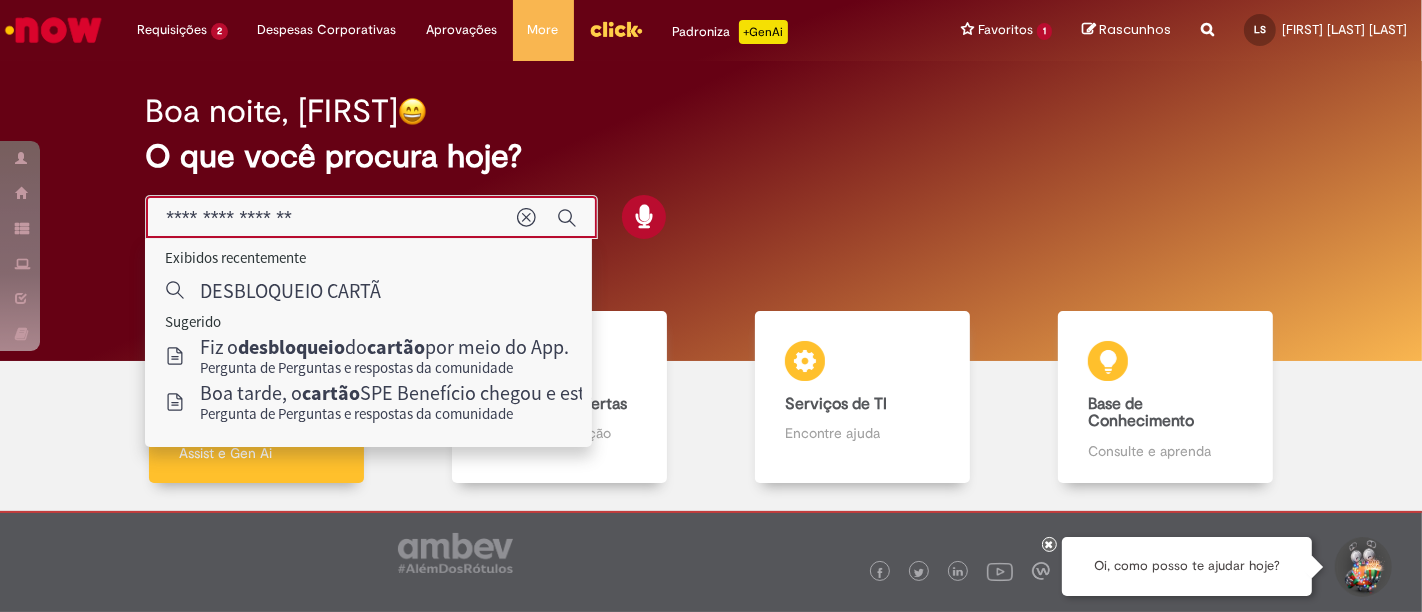 type on "**********" 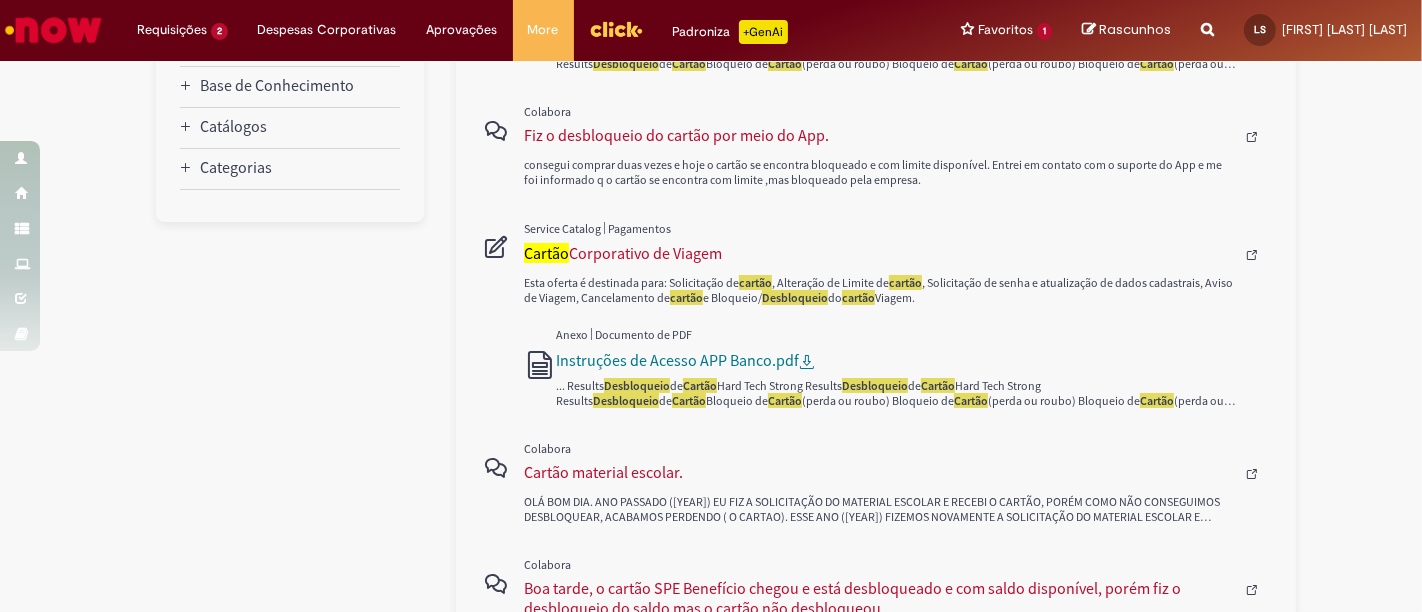 scroll, scrollTop: 511, scrollLeft: 0, axis: vertical 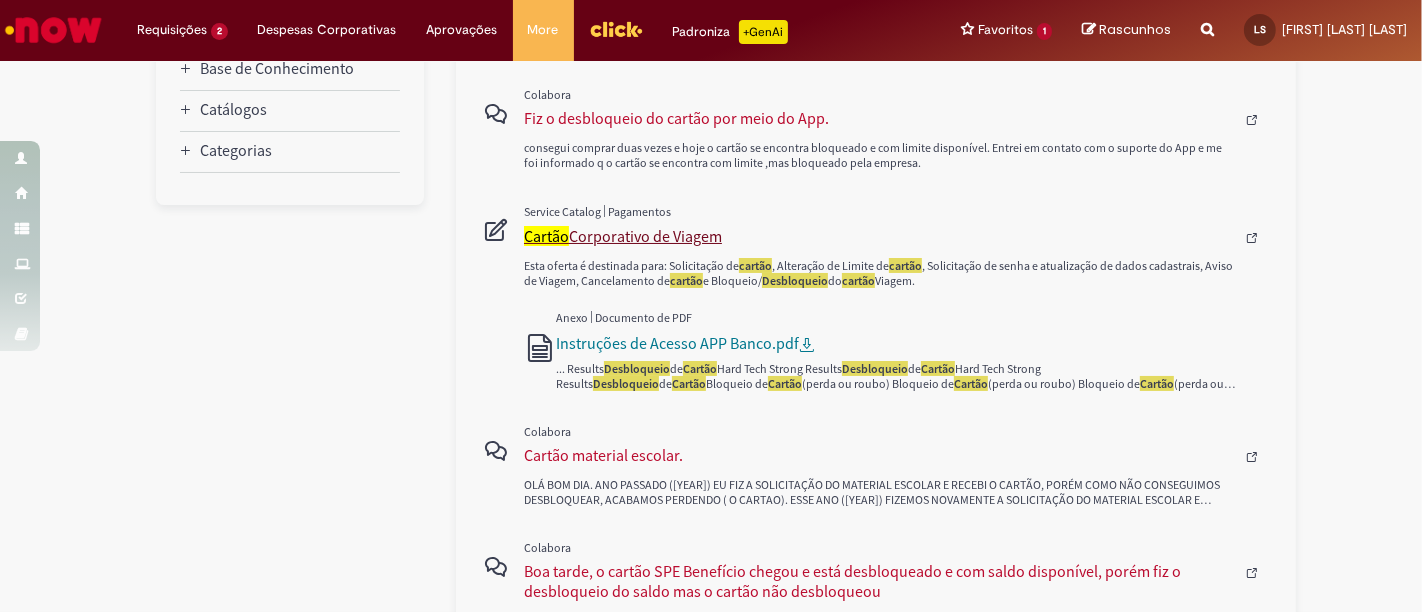 click on "Cartão  Corporativo de Viagem" at bounding box center [879, 236] 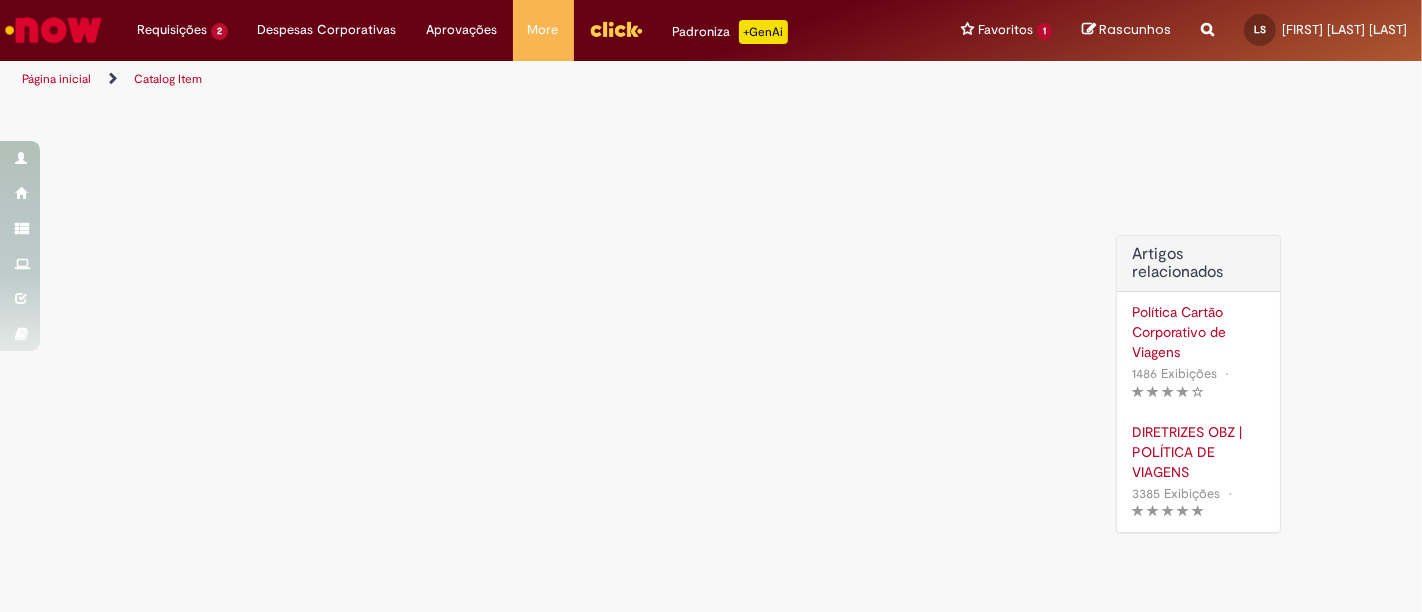 scroll, scrollTop: 0, scrollLeft: 0, axis: both 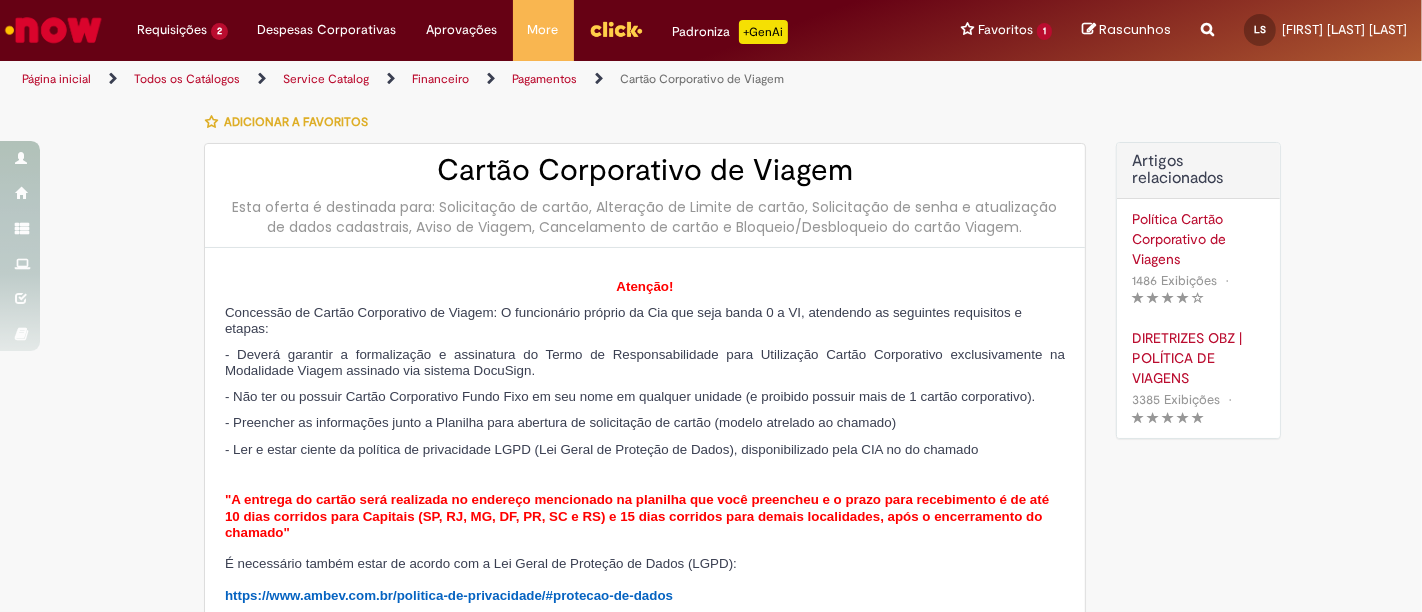 type on "********" 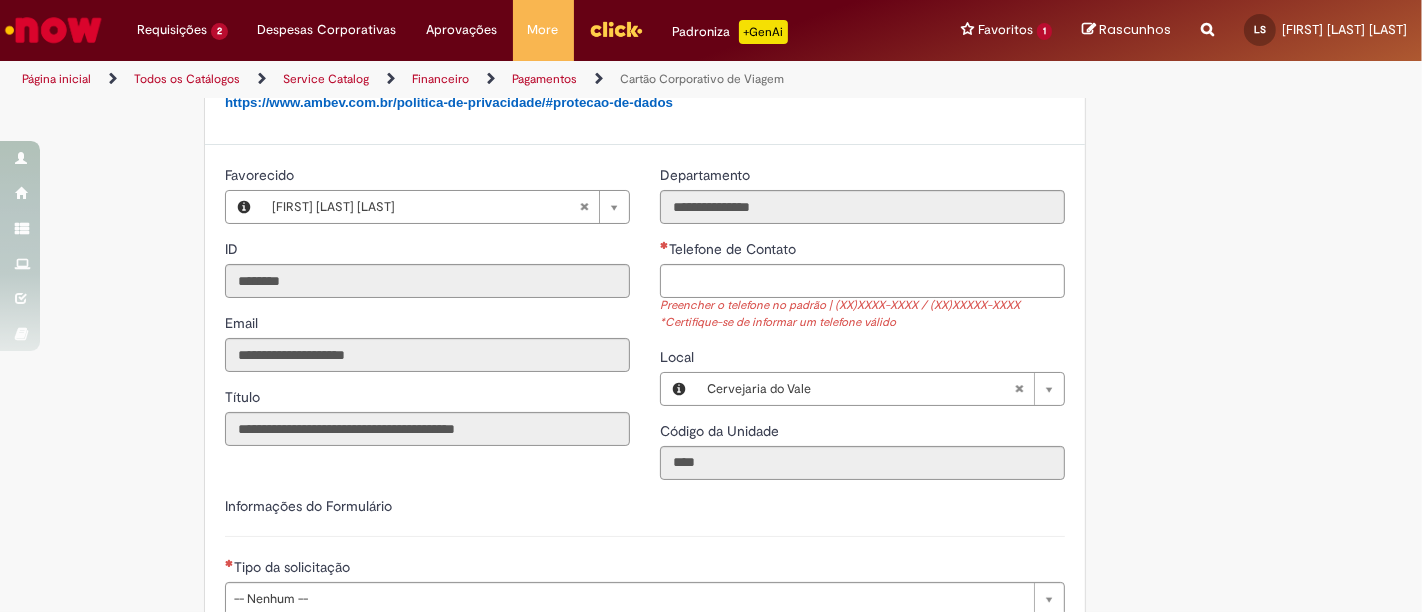 scroll, scrollTop: 634, scrollLeft: 0, axis: vertical 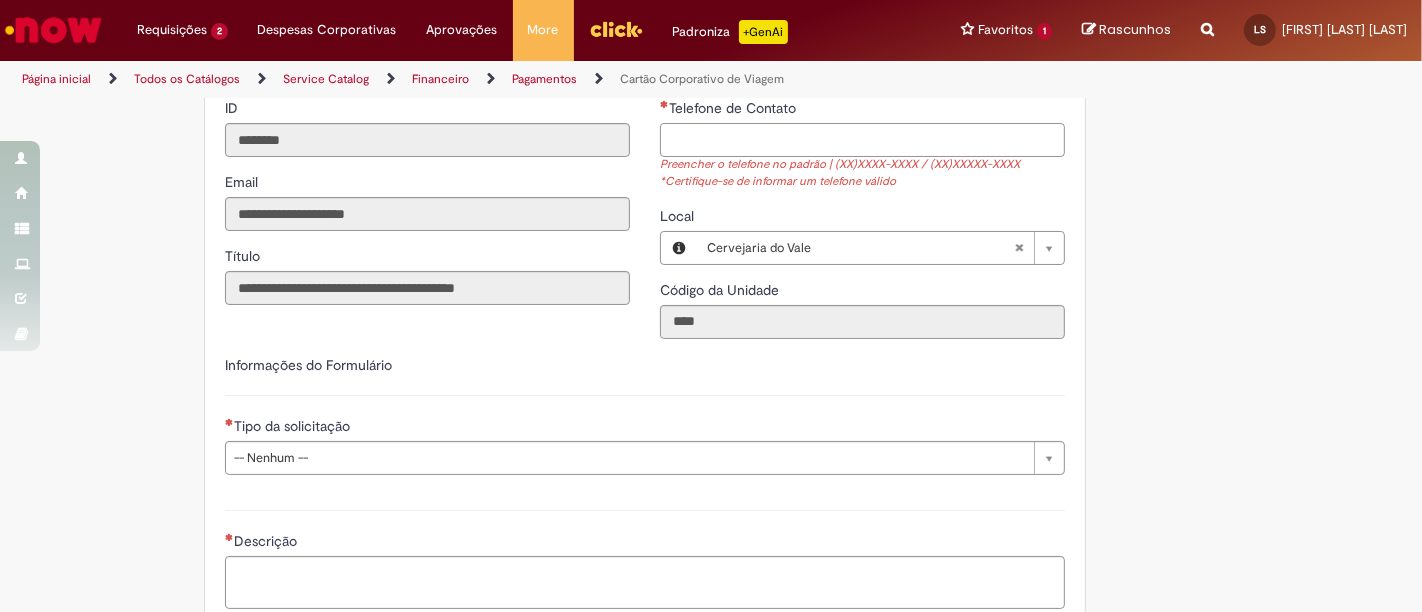 click on "Telefone de Contato" at bounding box center [862, 140] 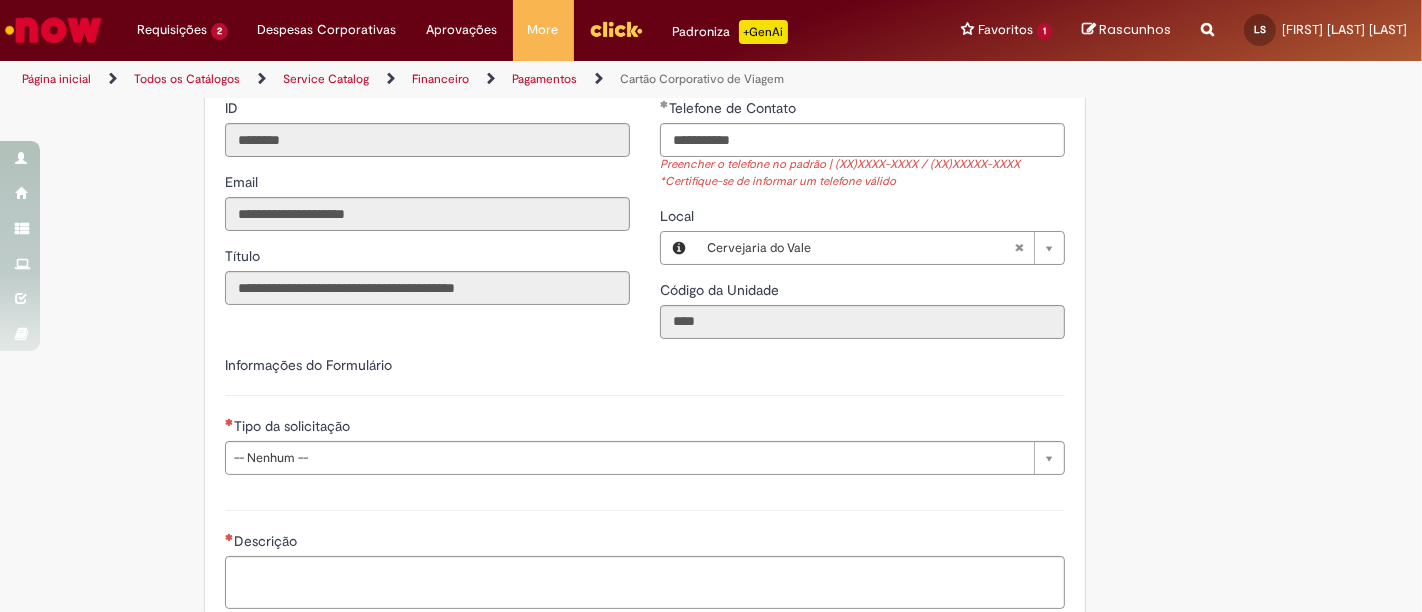 type on "**********" 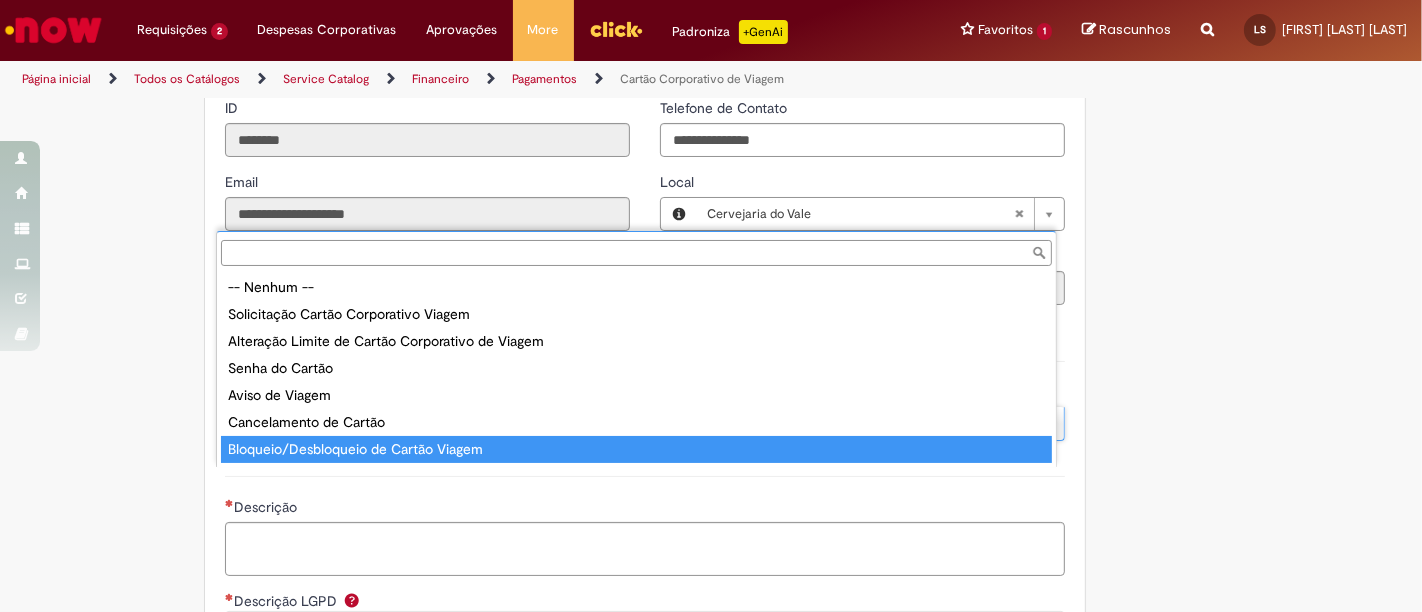 type on "**********" 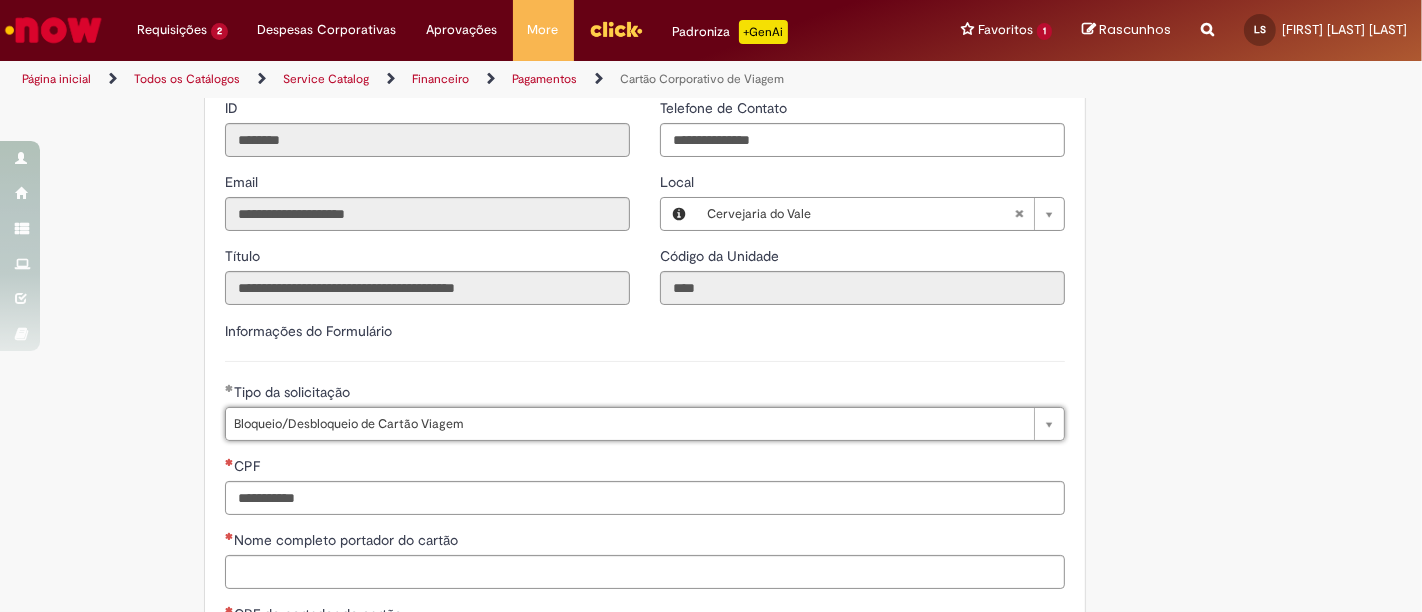 click on "Adicionar a Favoritos
Cartão Corporativo de Viagem
Esta oferta é destinada para: Solicitação de cartão, Alteração de Limite de cartão, Solicitação de senha e atualização de dados cadastrais, Aviso de Viagem, Cancelamento de cartão e Bloqueio/Desbloqueio do cartão Viagem.
Atenção!
Concessão de Cartão Corporativo de Viagem: O funcionário próprio da Cia que seja banda 0 a VI, atendendo as seguintes requisitos e etapas:
- Deverá garantir a formalização e assinatura do Termo de Responsabilidade para Utilização Cartão Corporativo exclusivamente na Modalidade Viagem assinado via sistema DocuSign.
- Não ter ou possuir Cartão Corporativo Fundo Fixo em seu nome em qualquer unidade (e proibido possuir mais de 1 cartão corporativo).
- Preencher as informações junto a Planilha para abertura de solicitação de cartão (modelo atrelado ao chamado)" at bounding box center [711, 564] 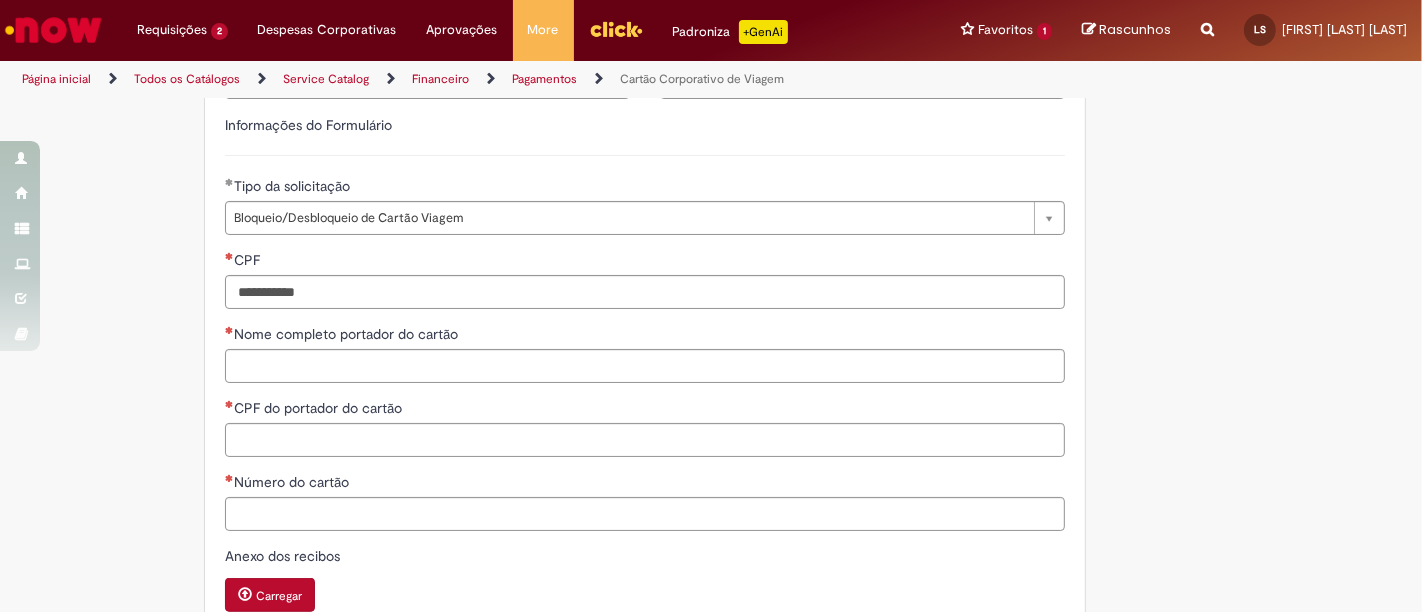 scroll, scrollTop: 874, scrollLeft: 0, axis: vertical 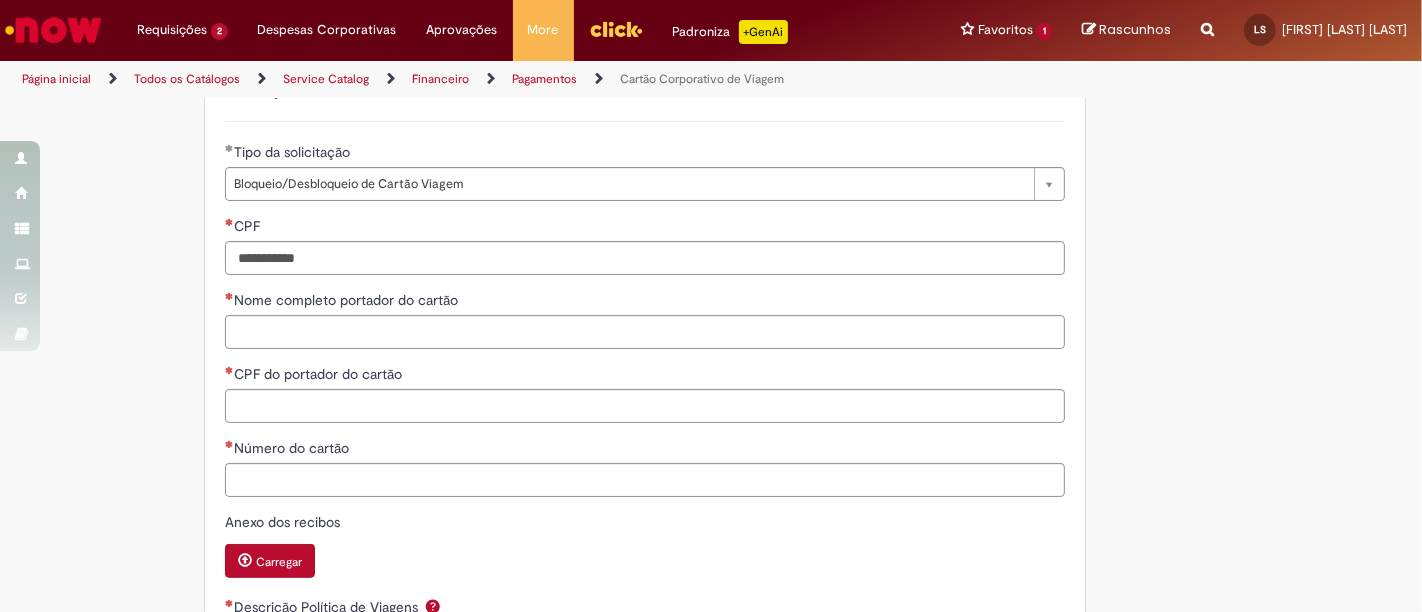click on "CPF" at bounding box center [645, 228] 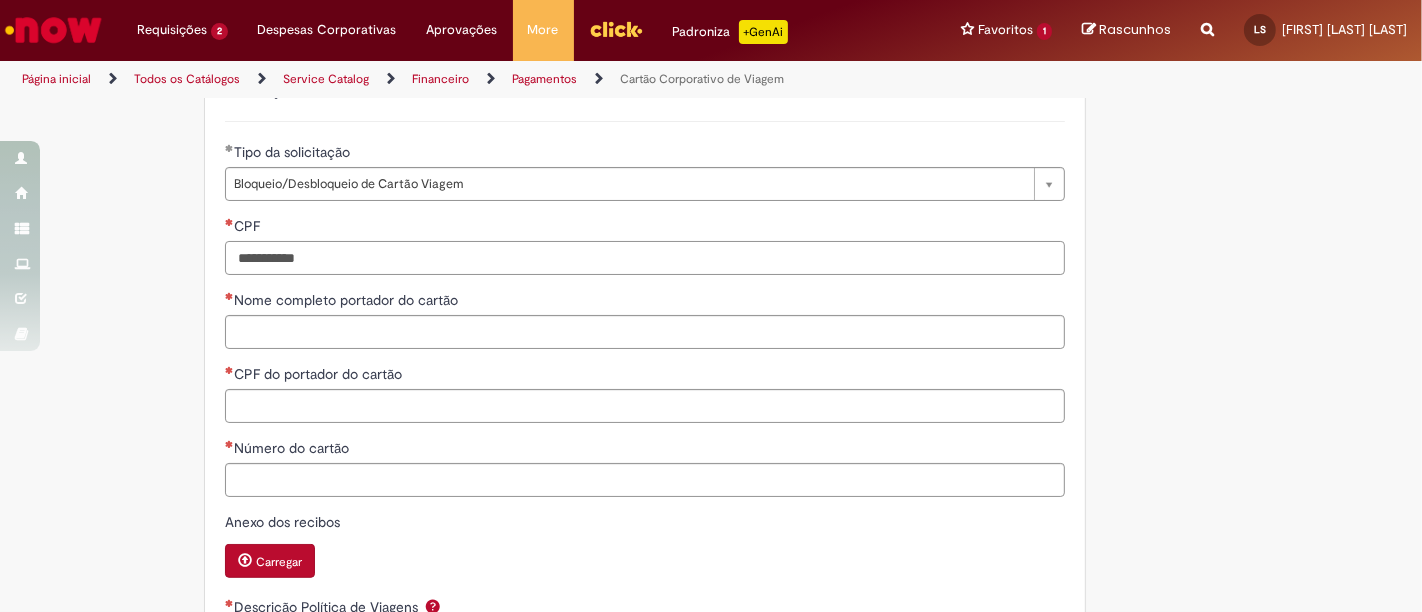 click on "CPF" at bounding box center (645, 258) 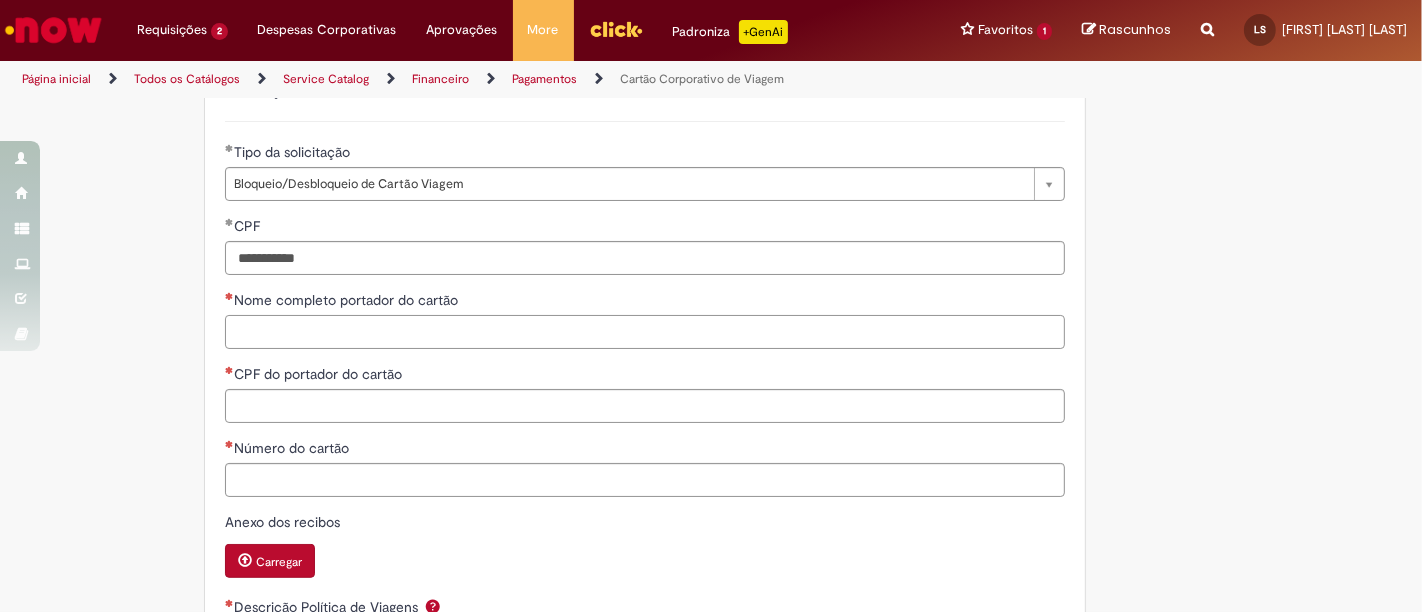 type on "**********" 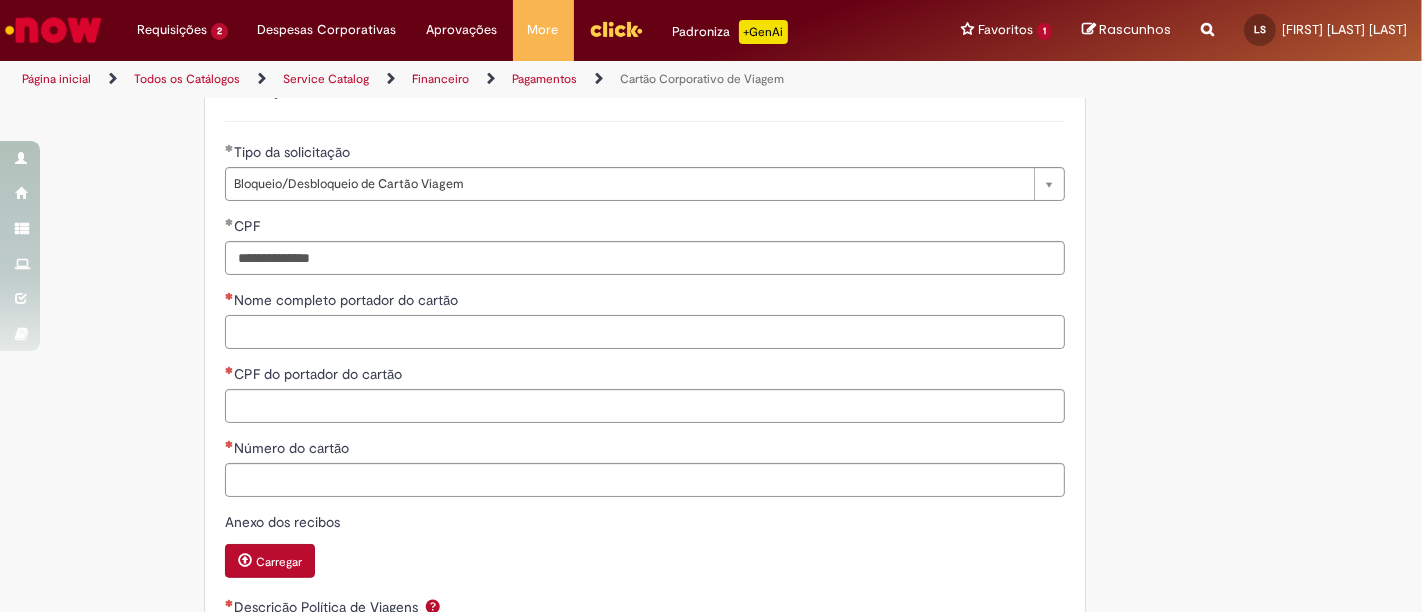 click on "Nome completo portador do cartão" at bounding box center (645, 332) 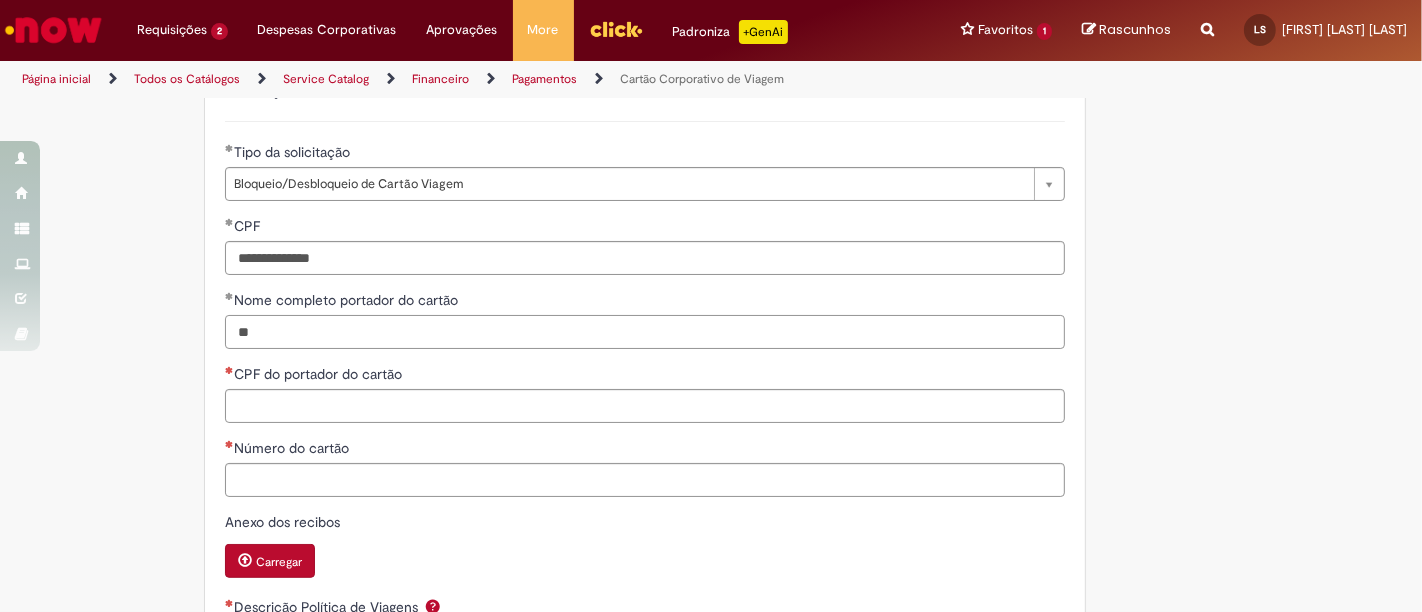 type on "*" 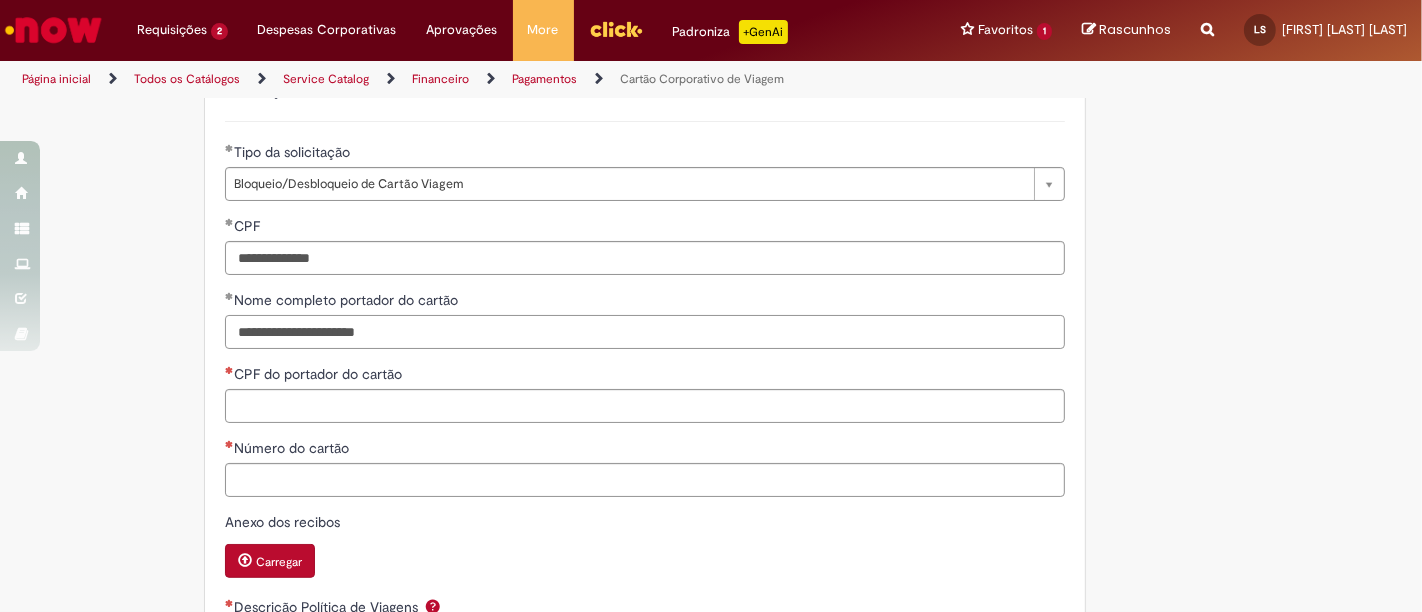 type on "**********" 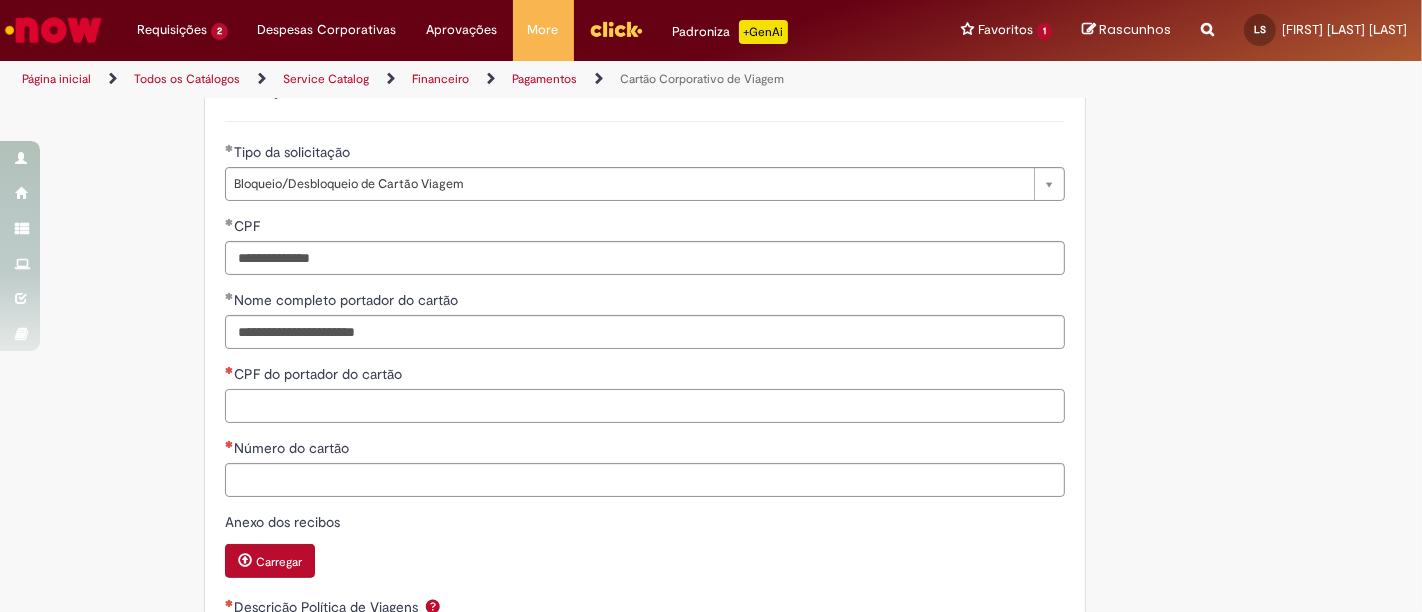 click on "CPF do portador do cartão" at bounding box center [645, 406] 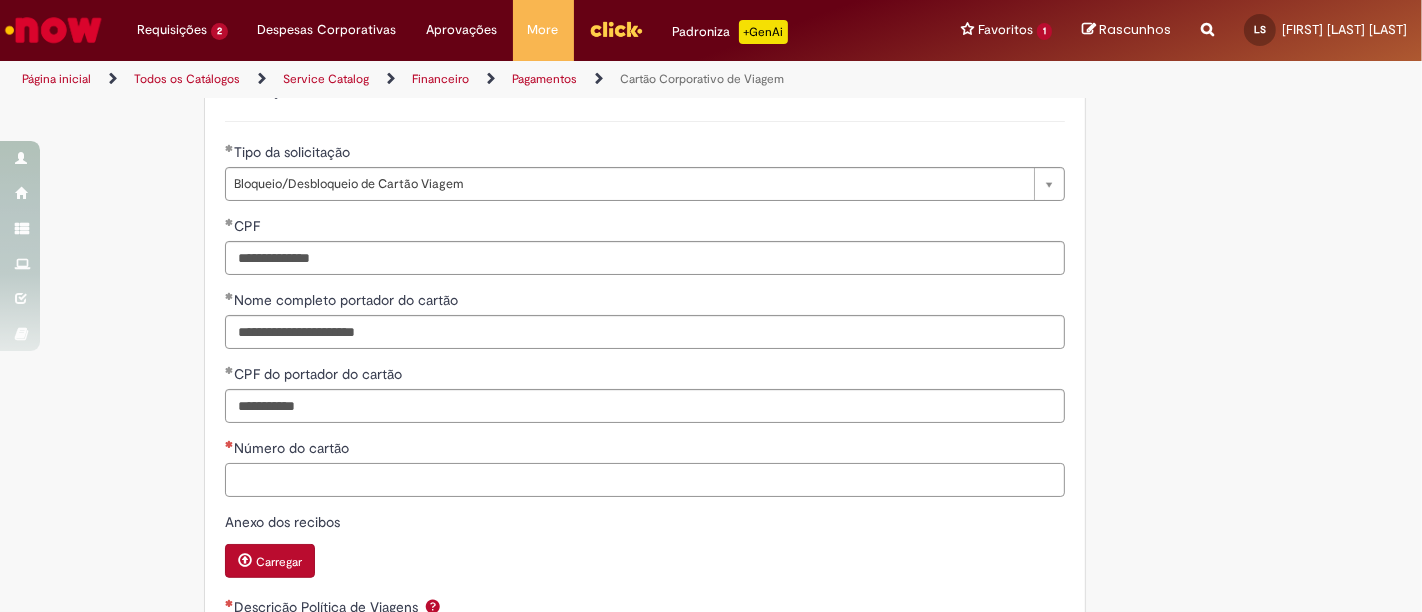 type on "**********" 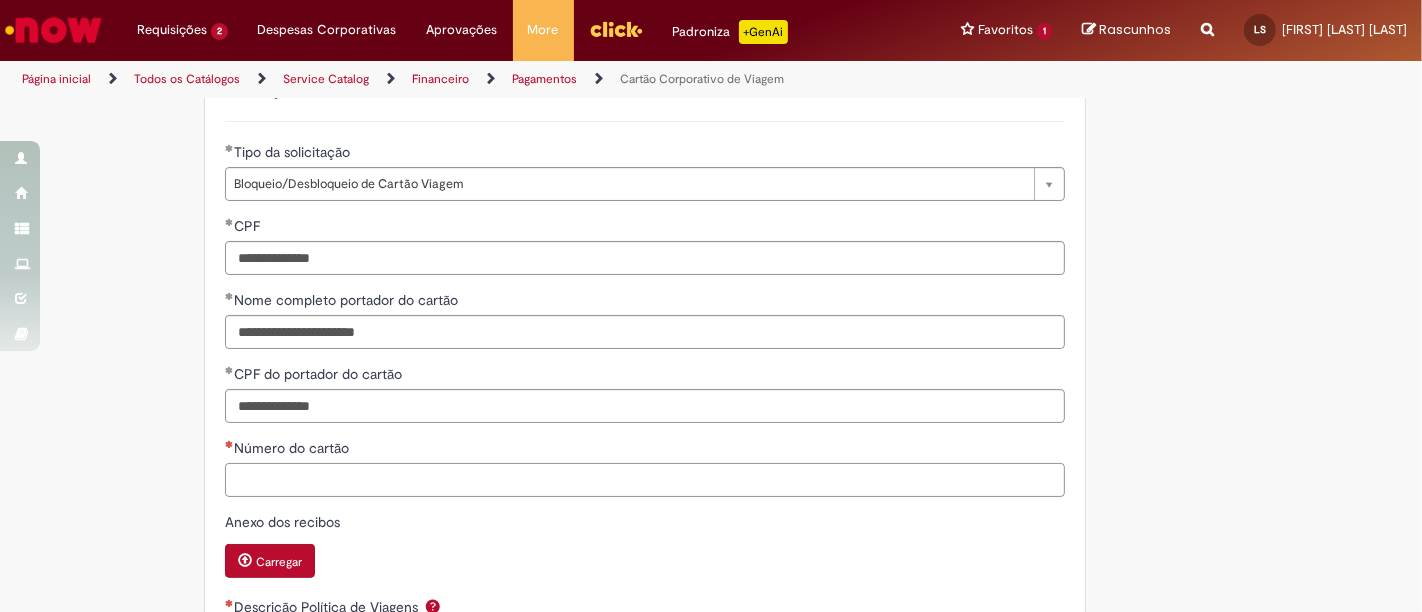 click on "Número do cartão" at bounding box center [645, 480] 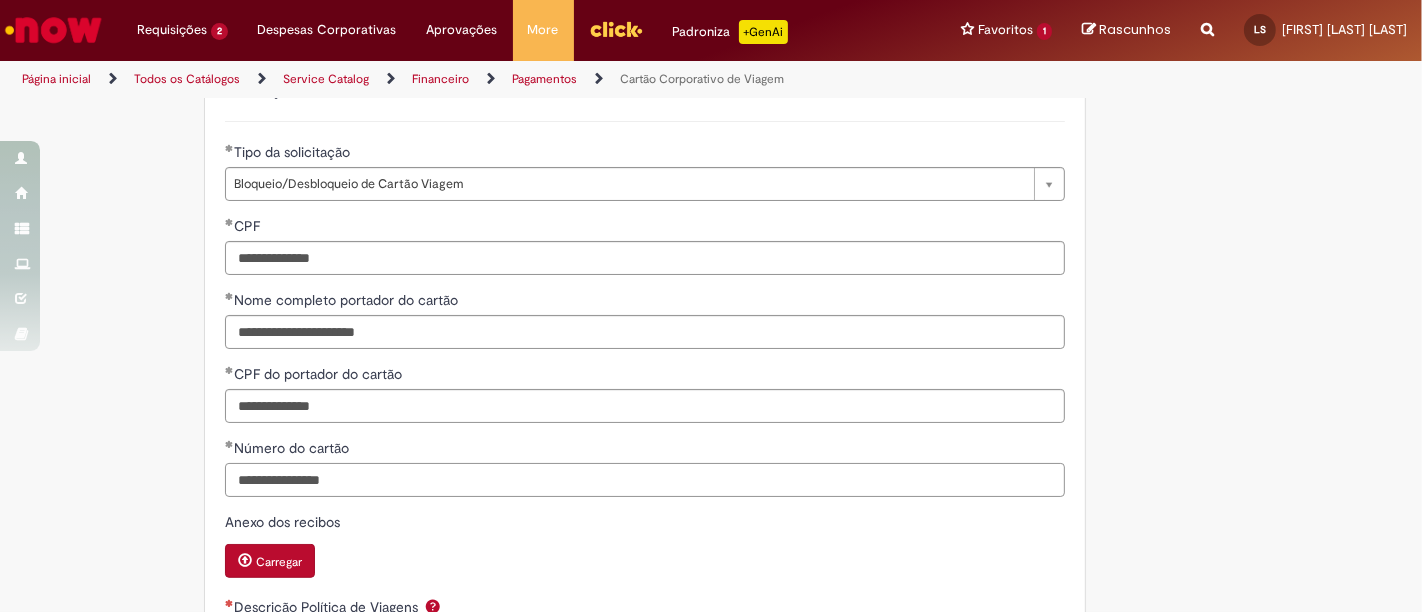 type on "**********" 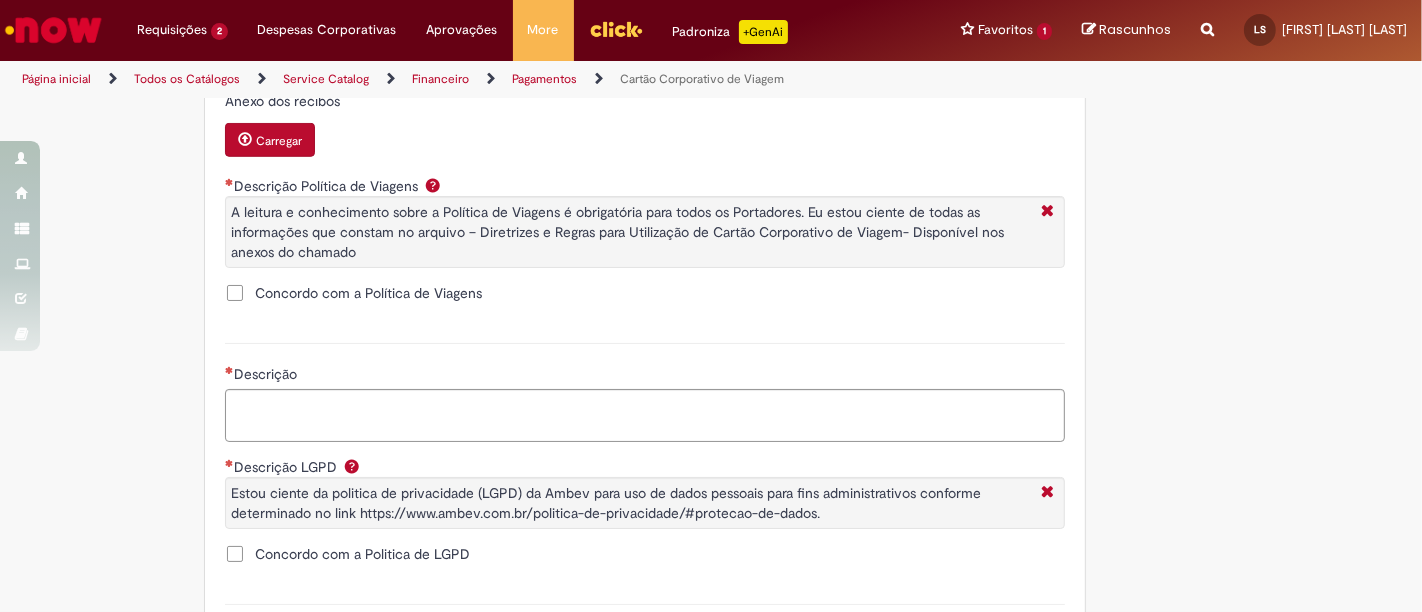 scroll, scrollTop: 1305, scrollLeft: 0, axis: vertical 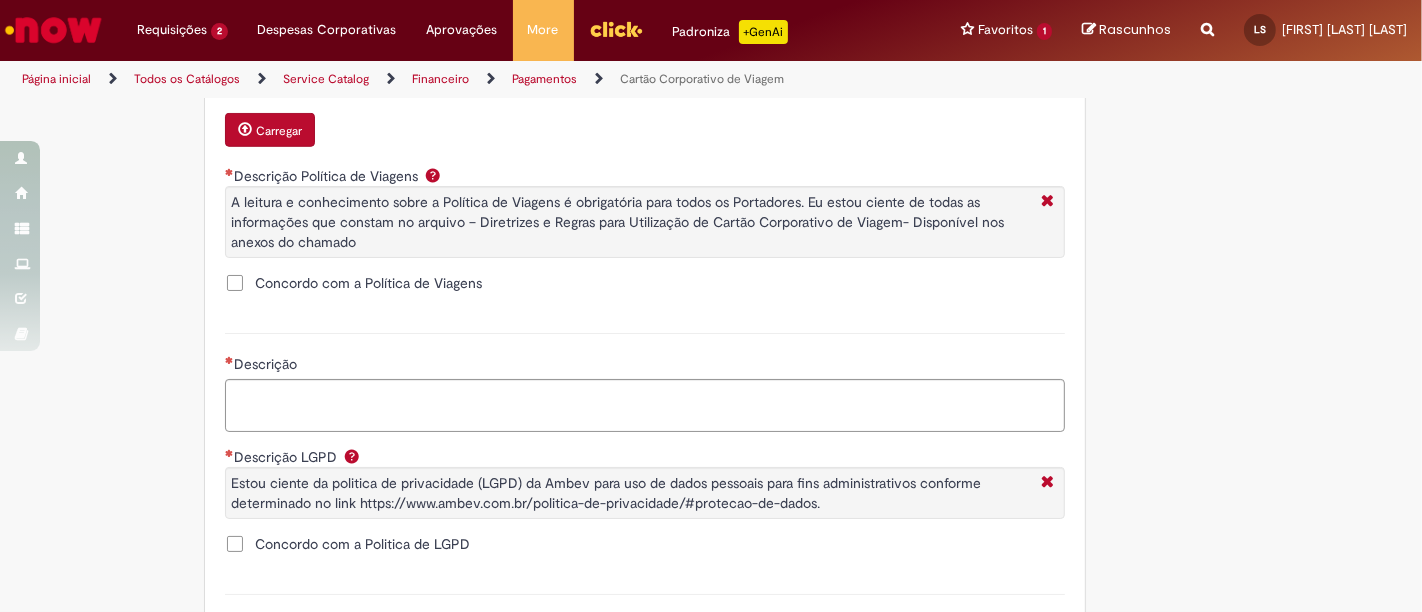click on "Concordo com a Política de Viagens" at bounding box center (353, 283) 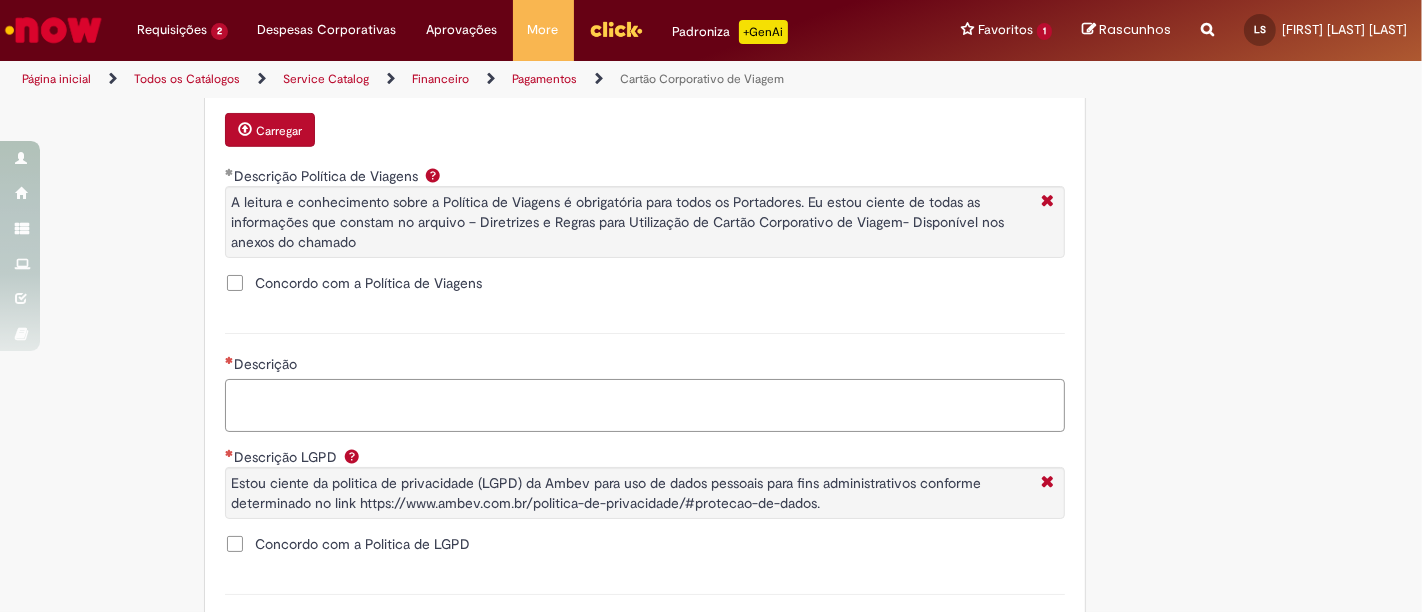 click on "Descrição" at bounding box center (645, 405) 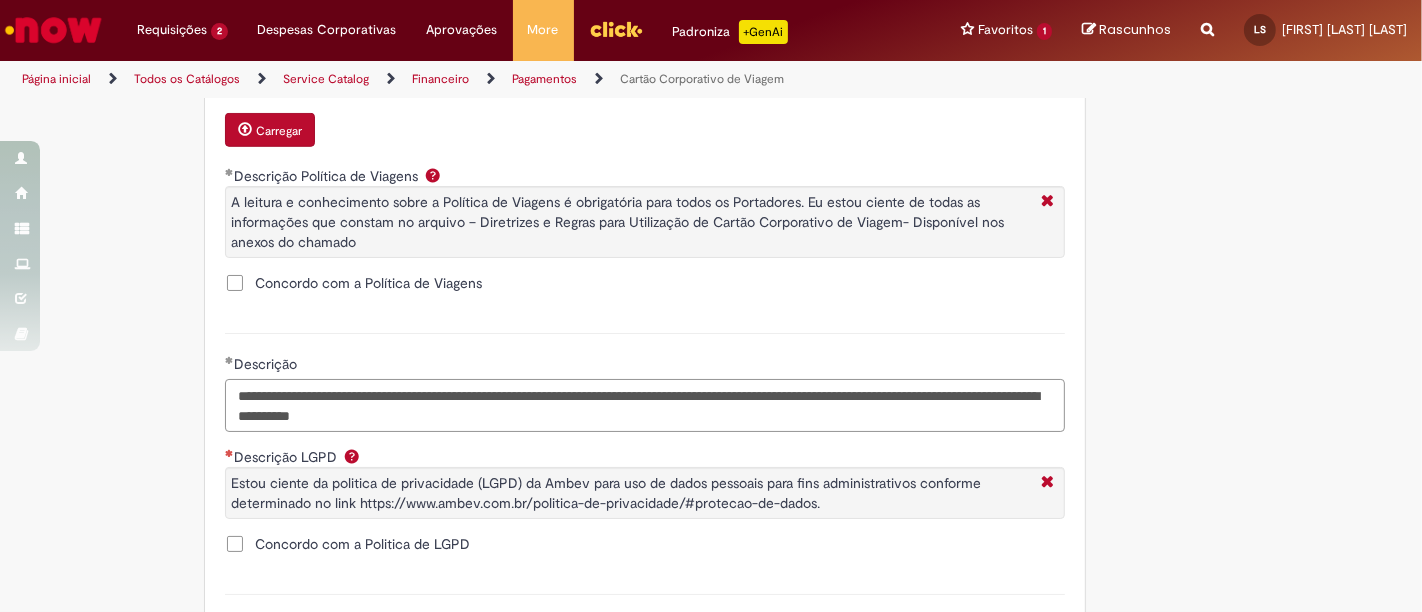 type on "**********" 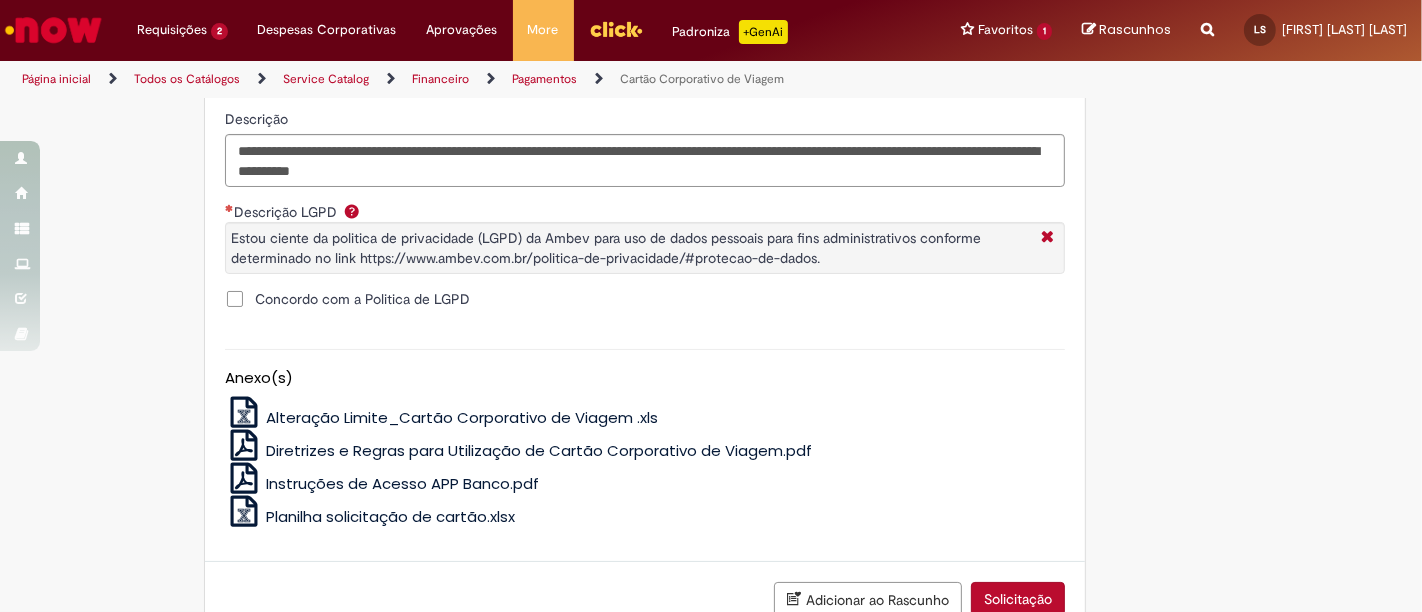 scroll, scrollTop: 1620, scrollLeft: 0, axis: vertical 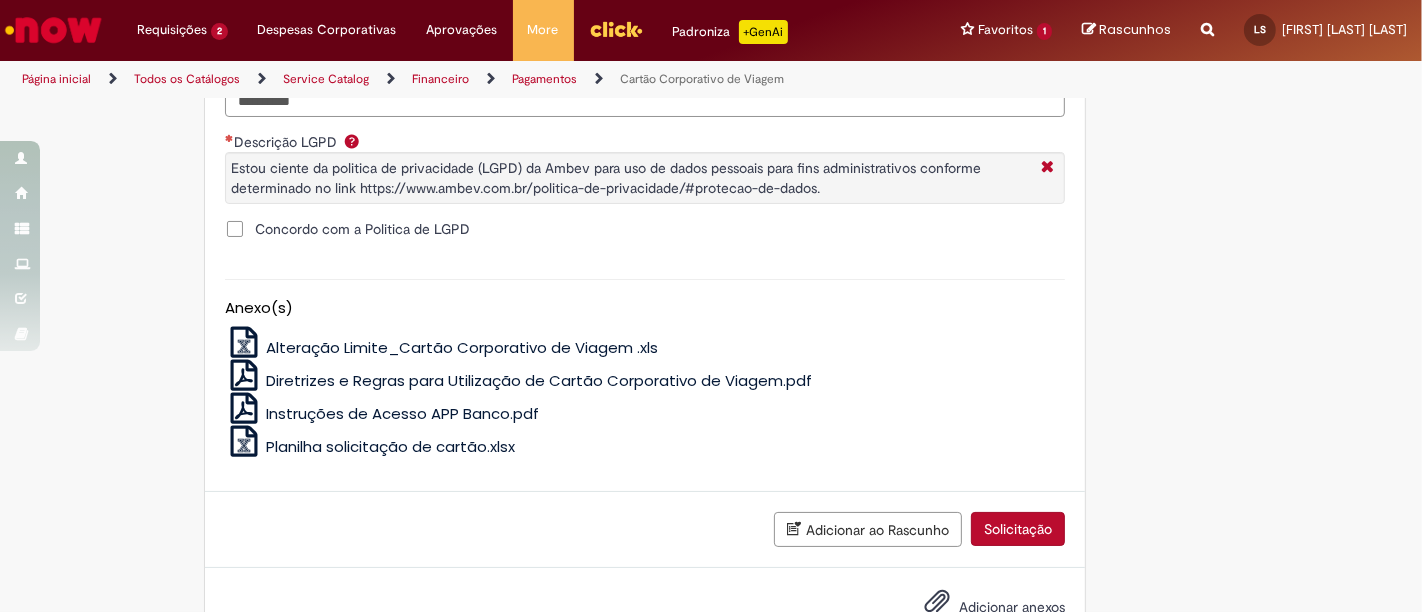 click on "Concordo com a Politica de LGPD" at bounding box center [362, 229] 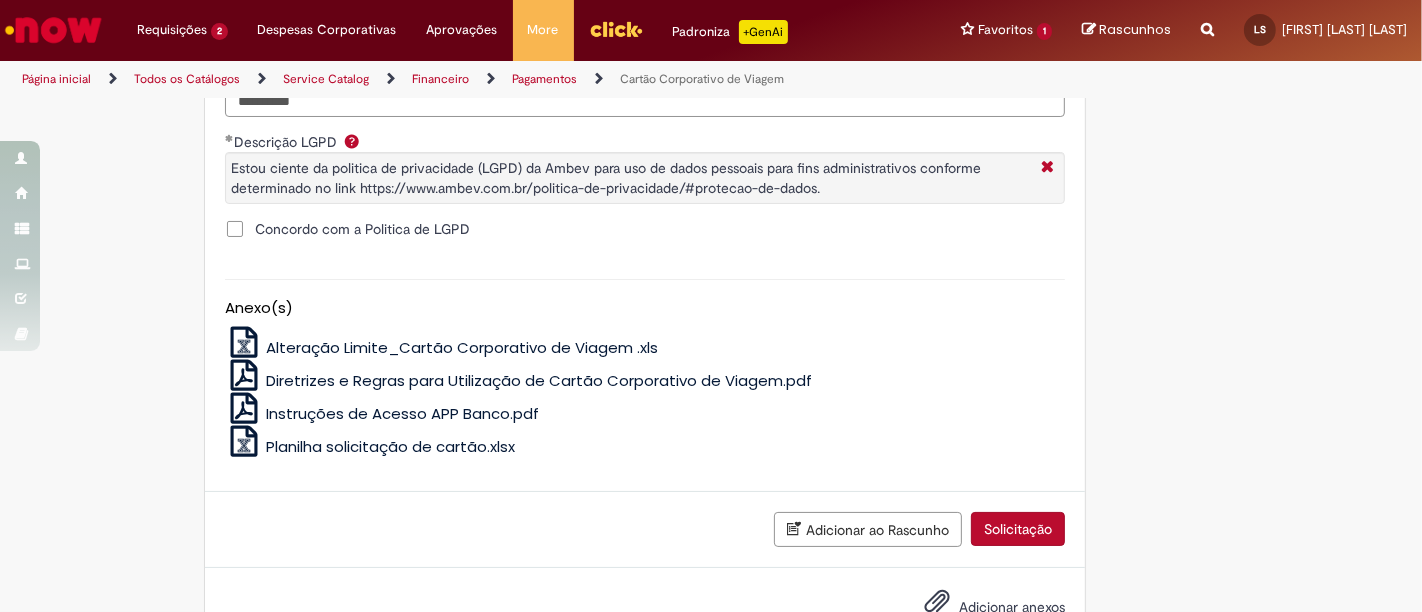 click on "Solicitação" at bounding box center [1018, 529] 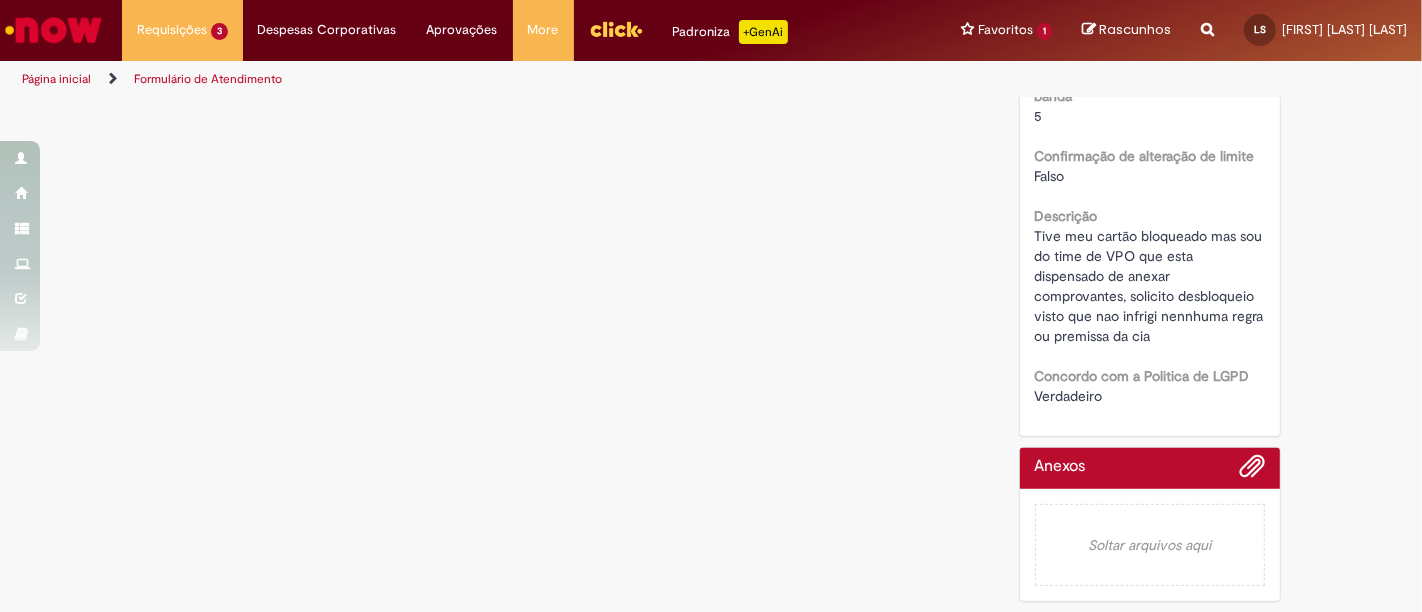 scroll, scrollTop: 0, scrollLeft: 0, axis: both 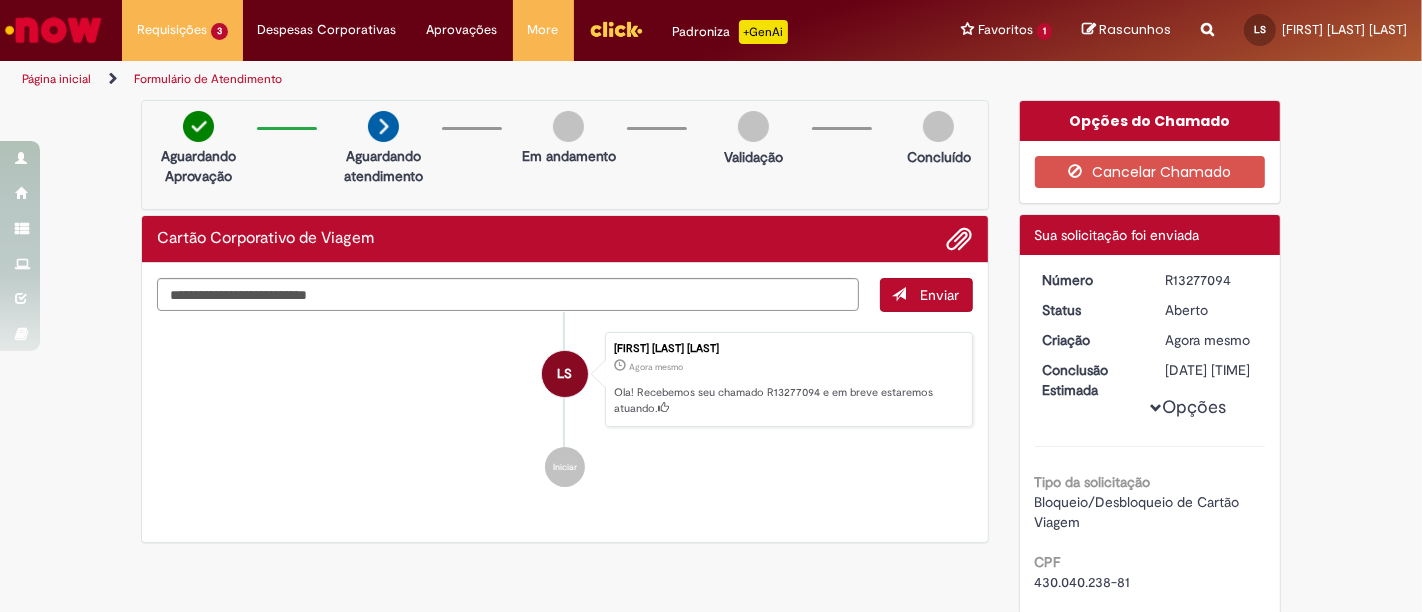 drag, startPoint x: 1248, startPoint y: 284, endPoint x: 1157, endPoint y: 279, distance: 91.13726 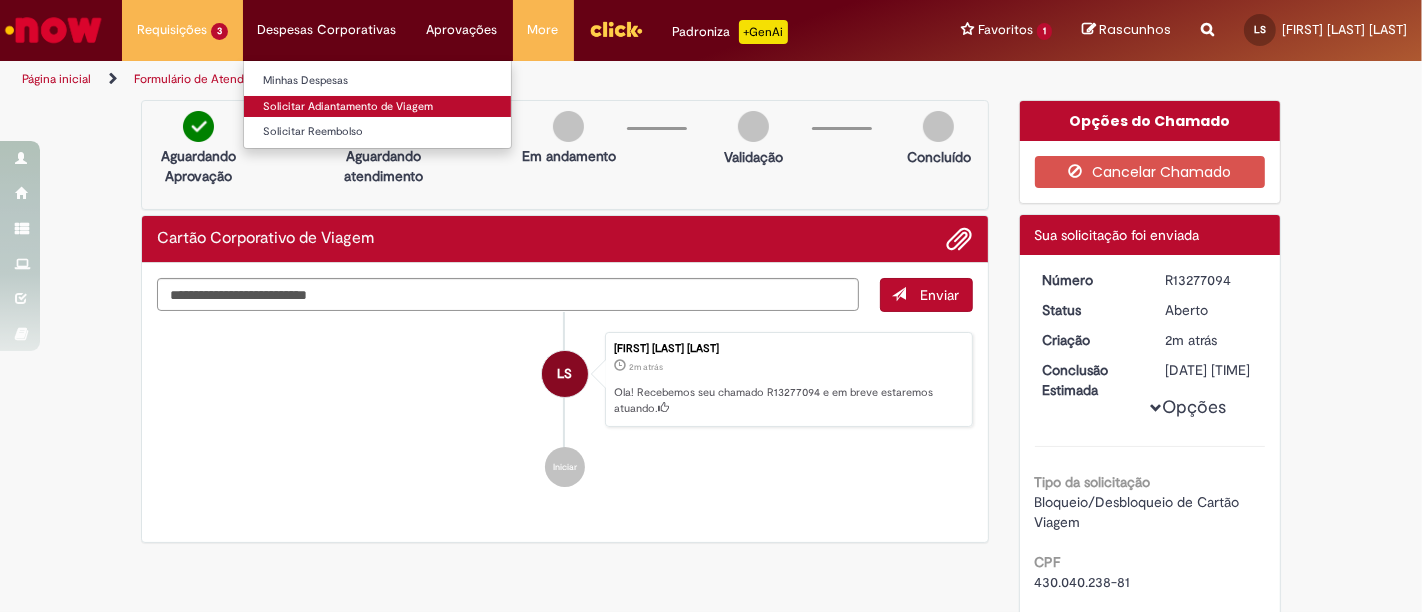 click on "Solicitar Adiantamento de Viagem" at bounding box center [377, 107] 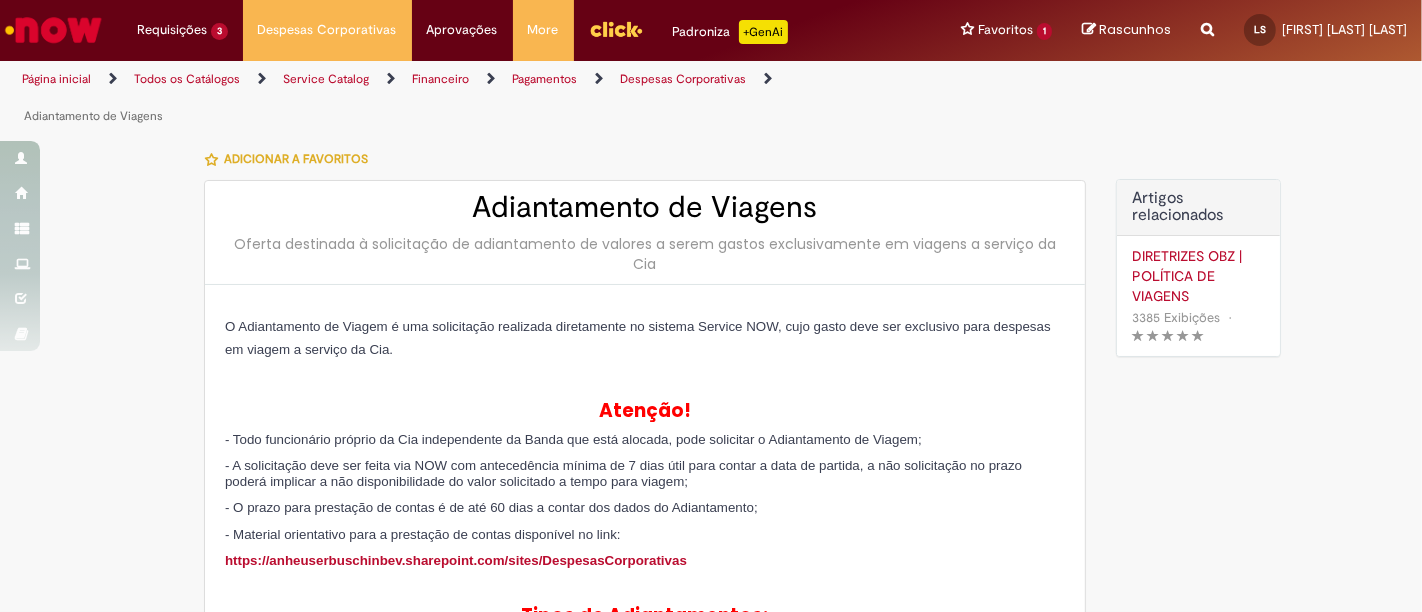 type on "********" 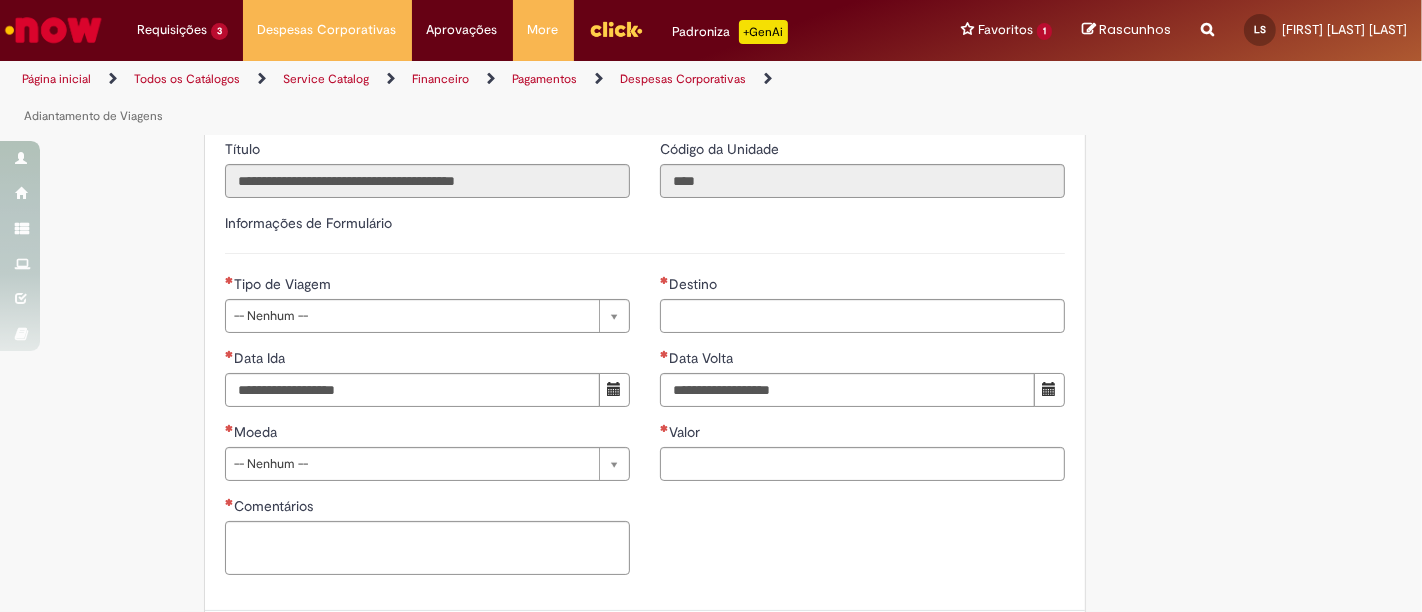scroll, scrollTop: 993, scrollLeft: 0, axis: vertical 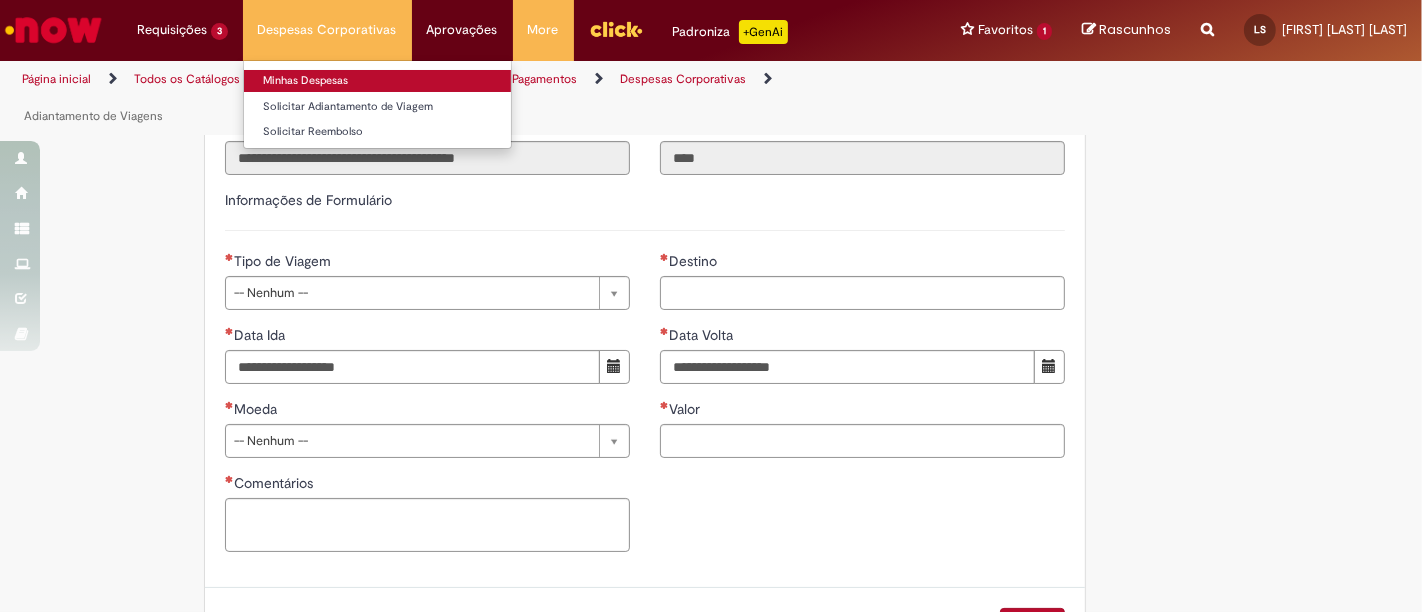 click on "Minhas Despesas" at bounding box center (377, 81) 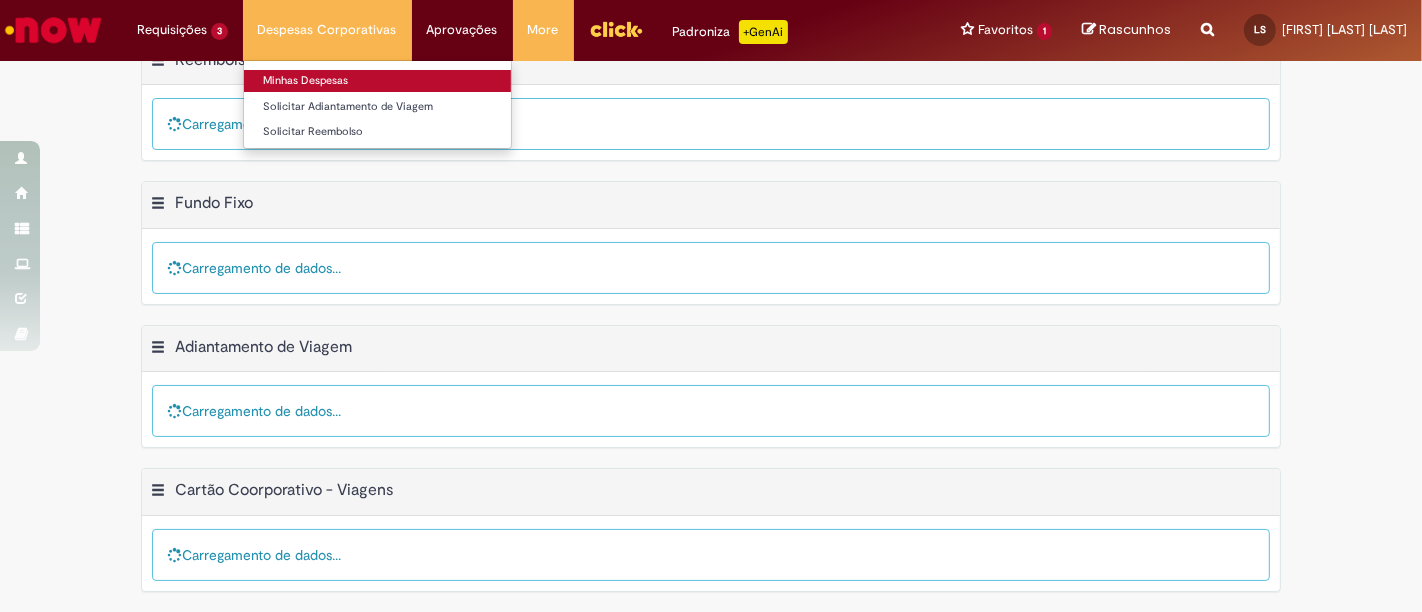 scroll, scrollTop: 0, scrollLeft: 0, axis: both 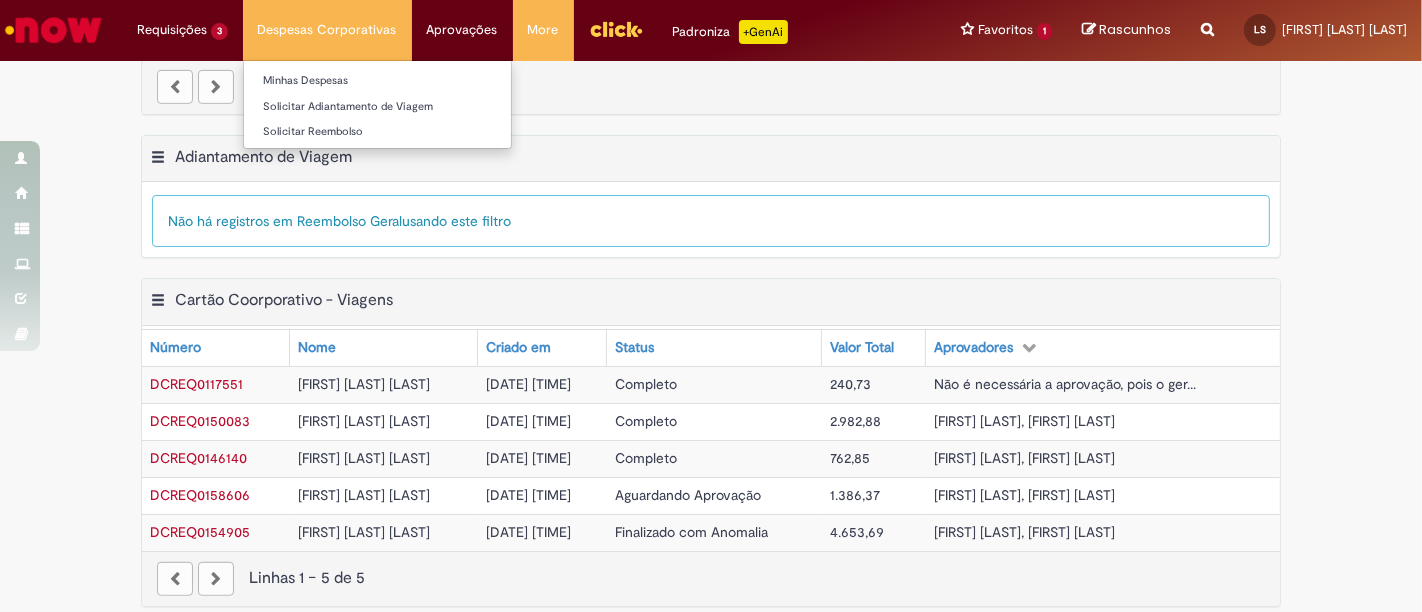 click on "Despesas Corporativas
Minhas Despesas
Solicitar Adiantamento de Viagem
Solicitar Reembolso" at bounding box center [327, 30] 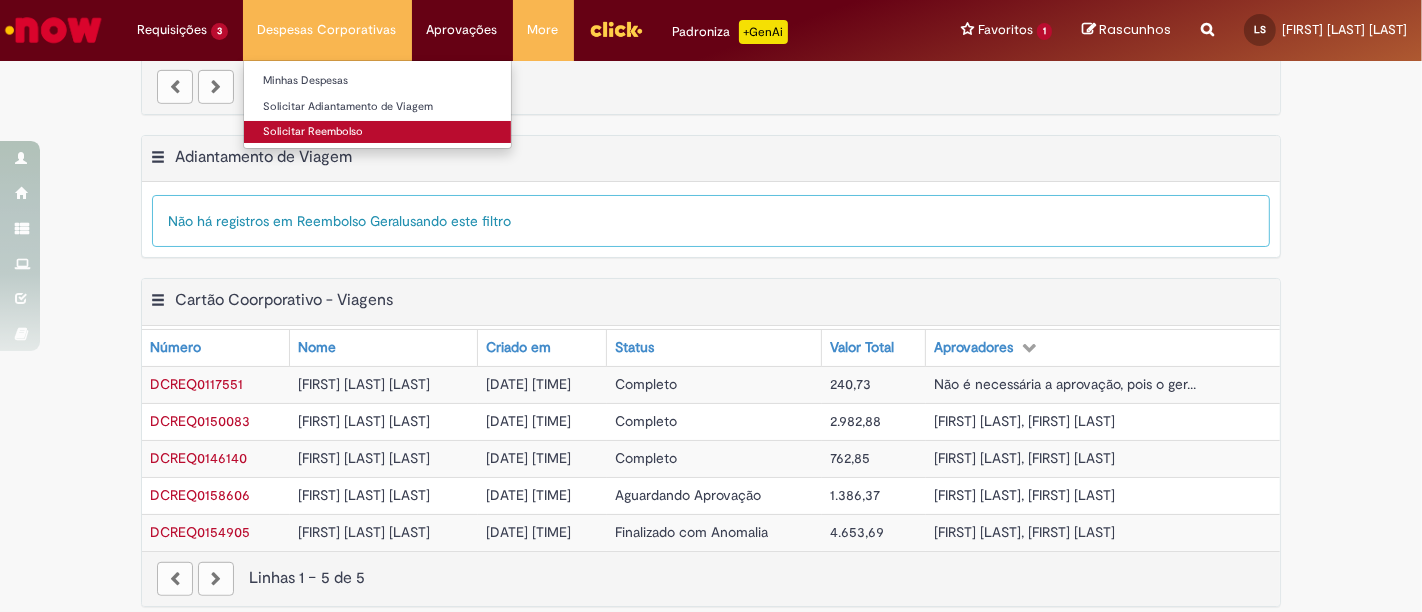 click on "Solicitar Reembolso" at bounding box center (377, 132) 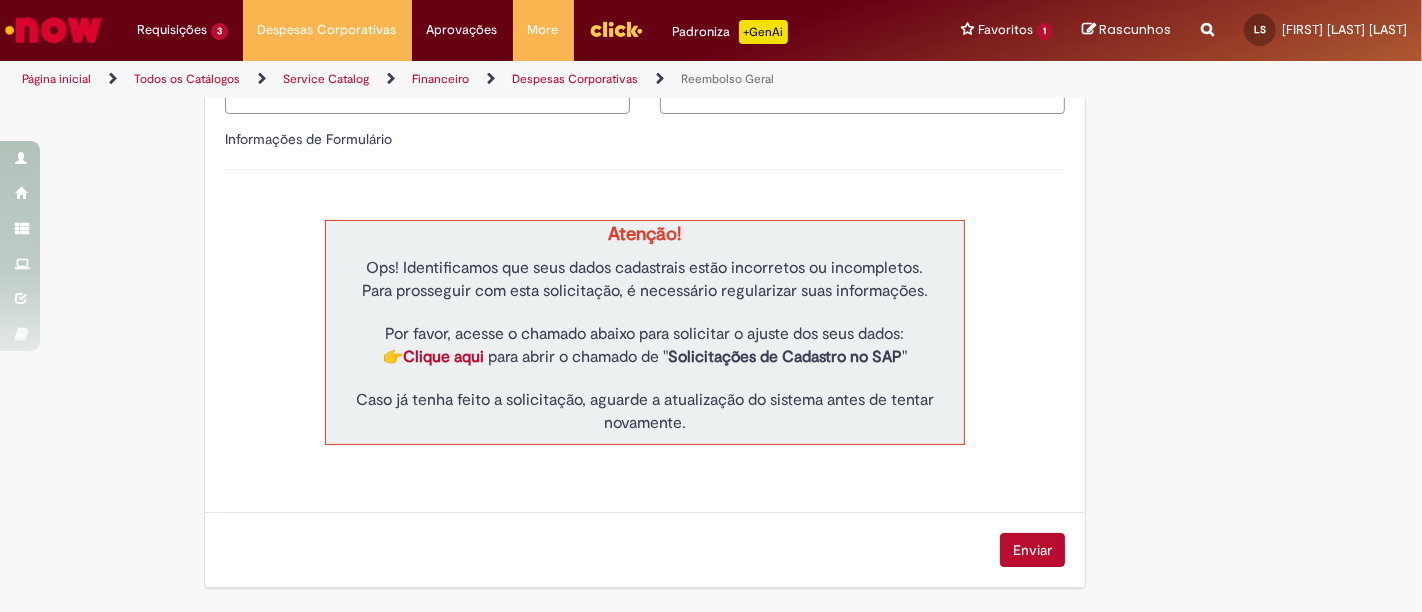 scroll, scrollTop: 0, scrollLeft: 0, axis: both 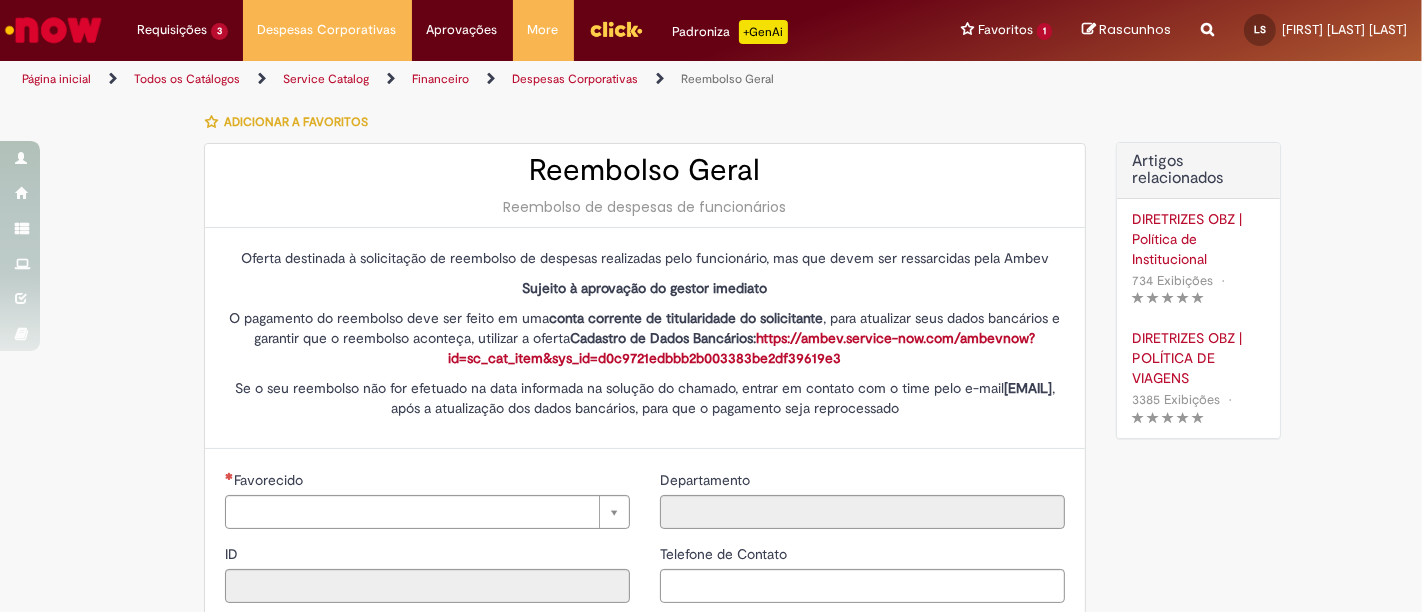 type on "********" 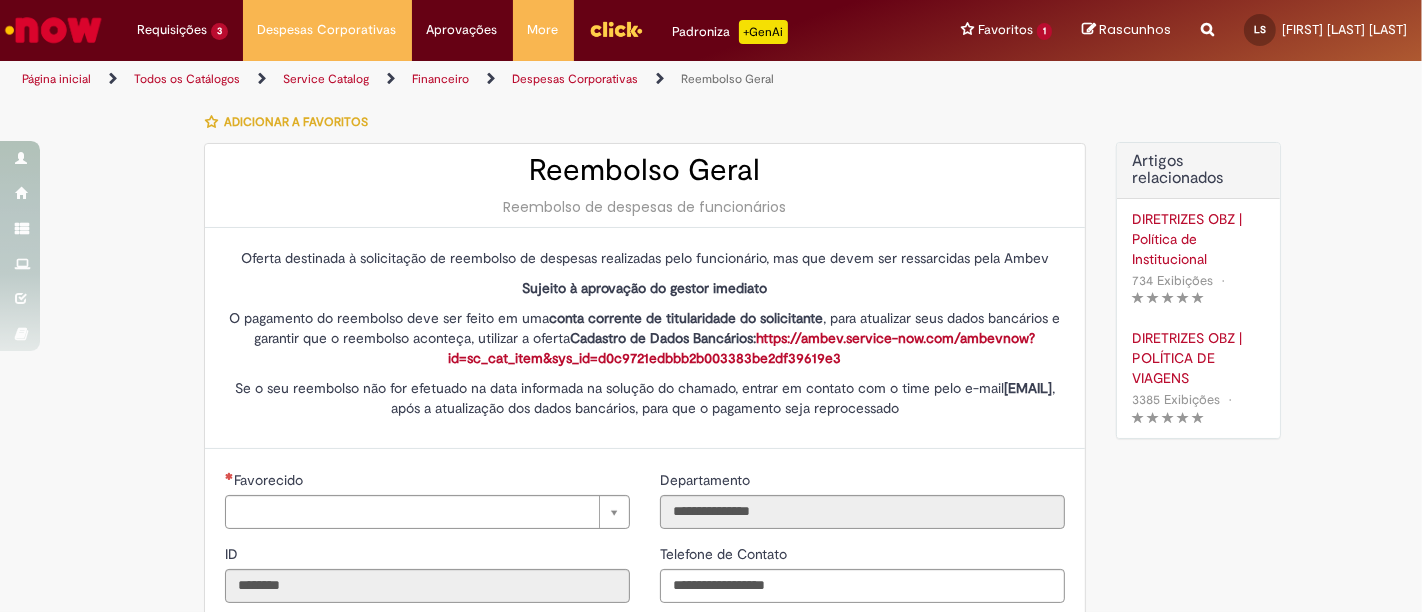 type on "**********" 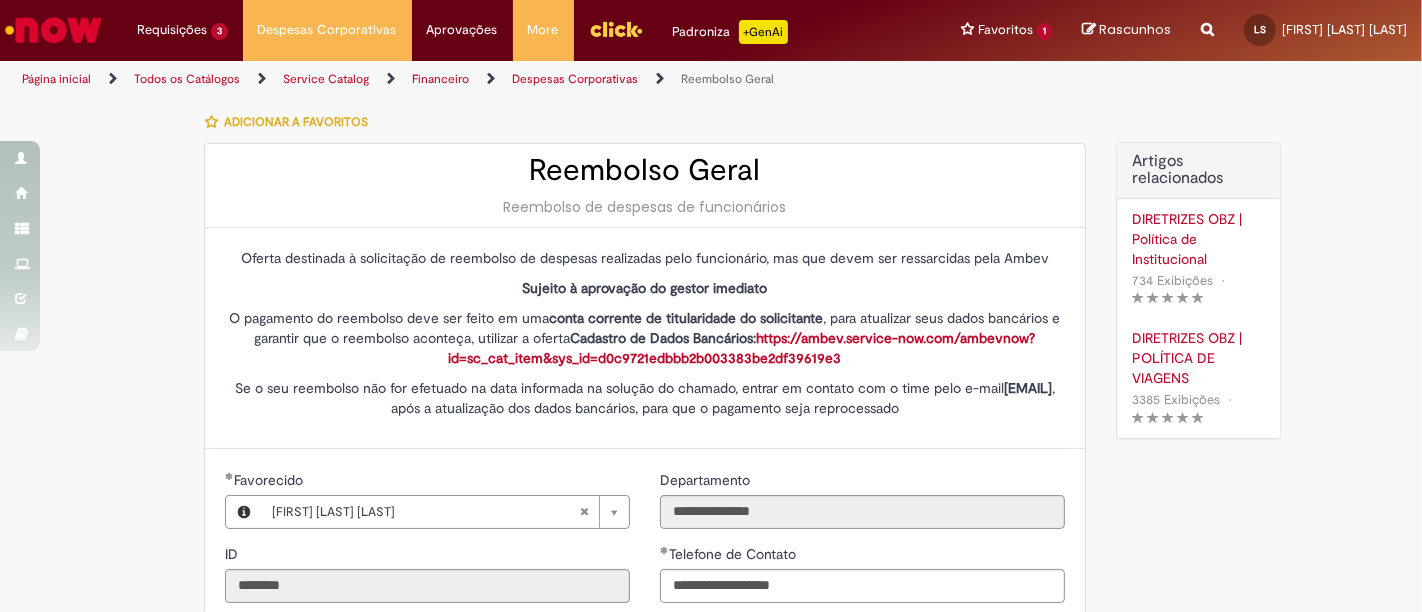 type on "**********" 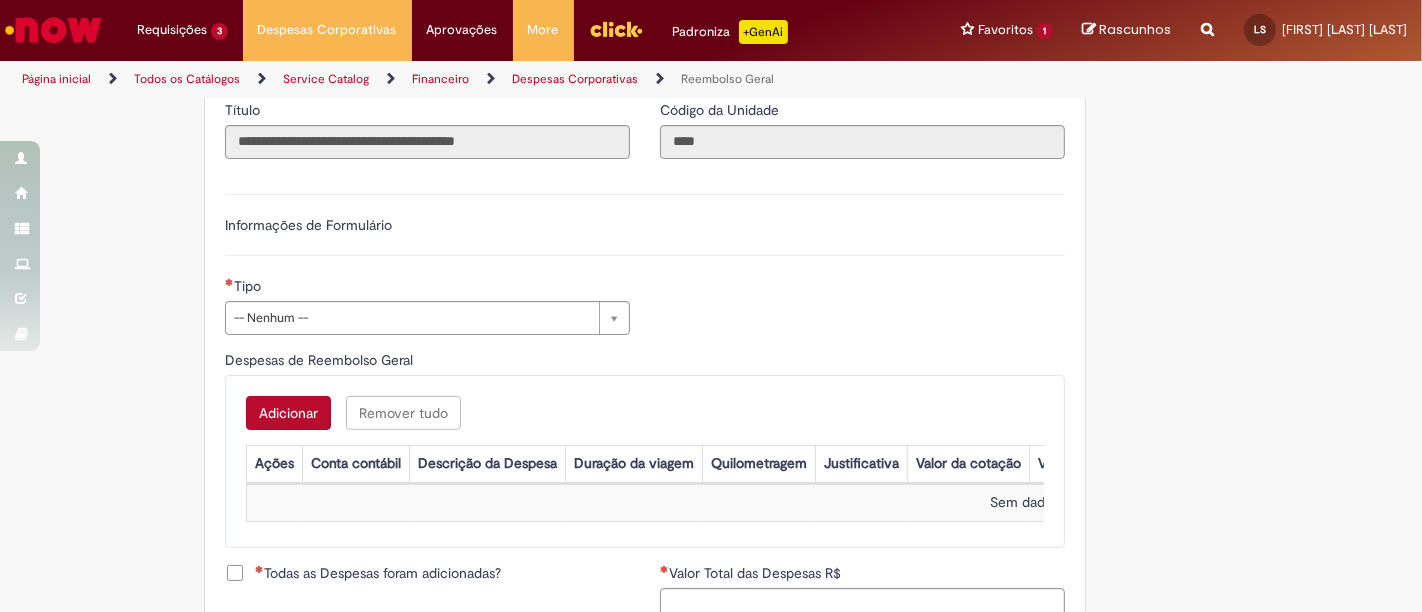 scroll, scrollTop: 601, scrollLeft: 0, axis: vertical 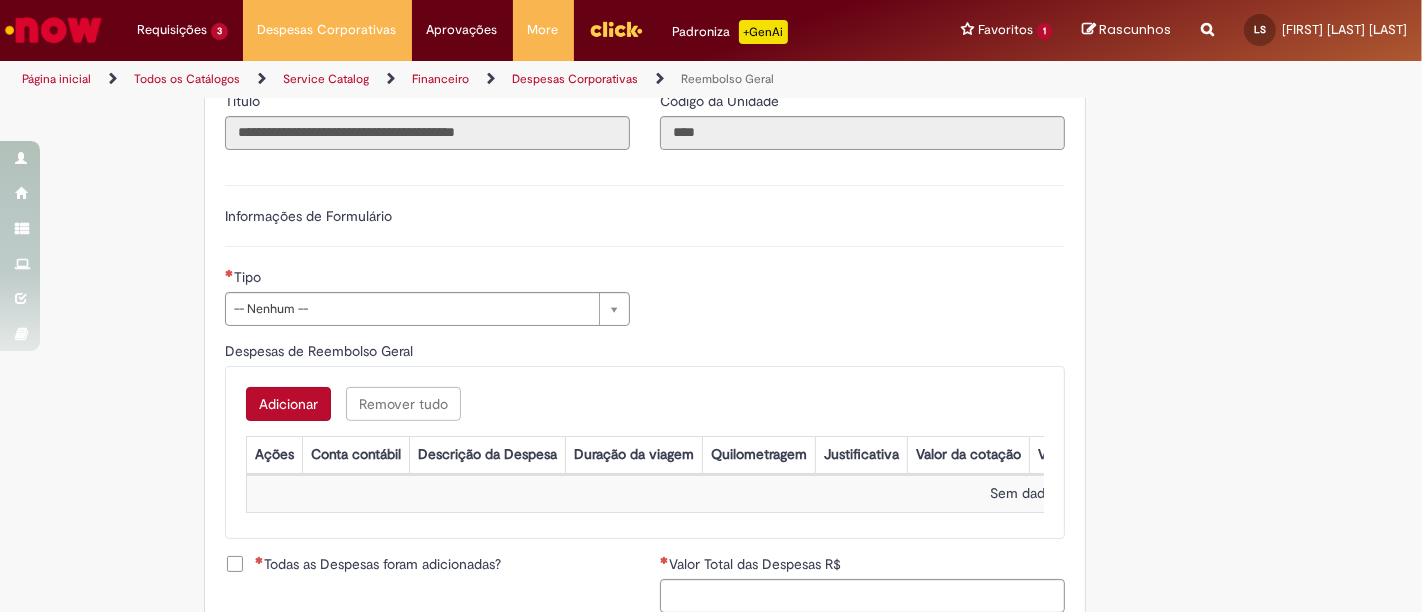 type on "**********" 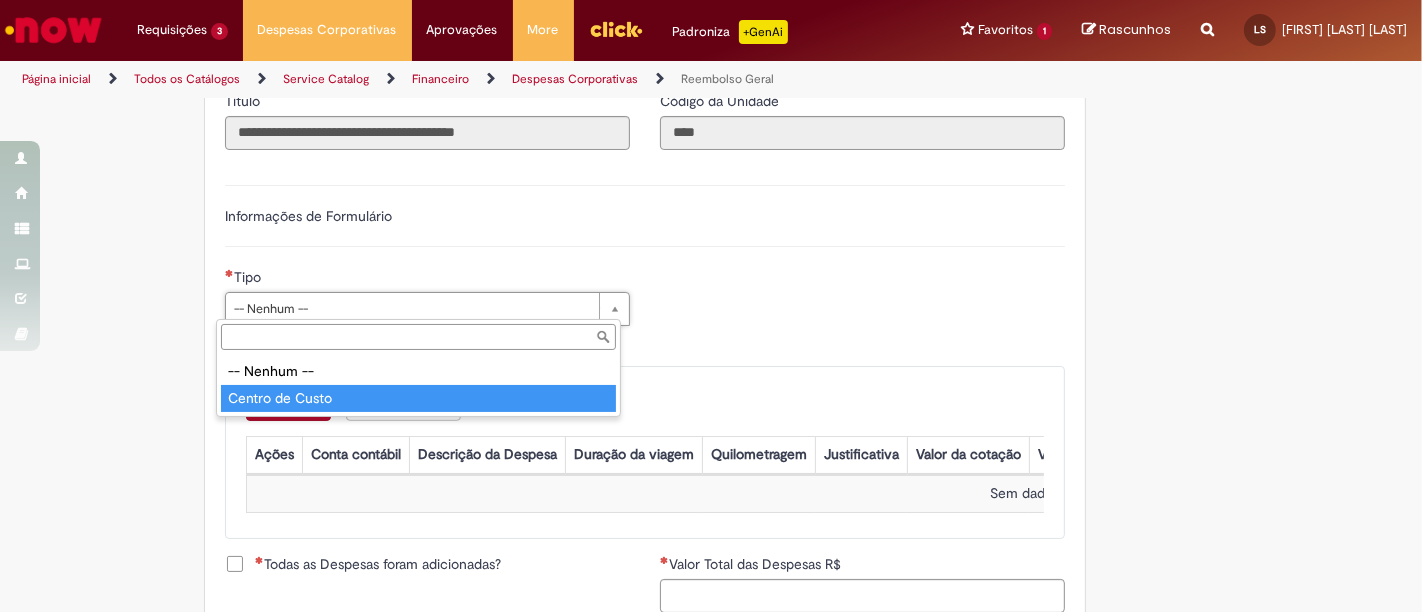 type on "**********" 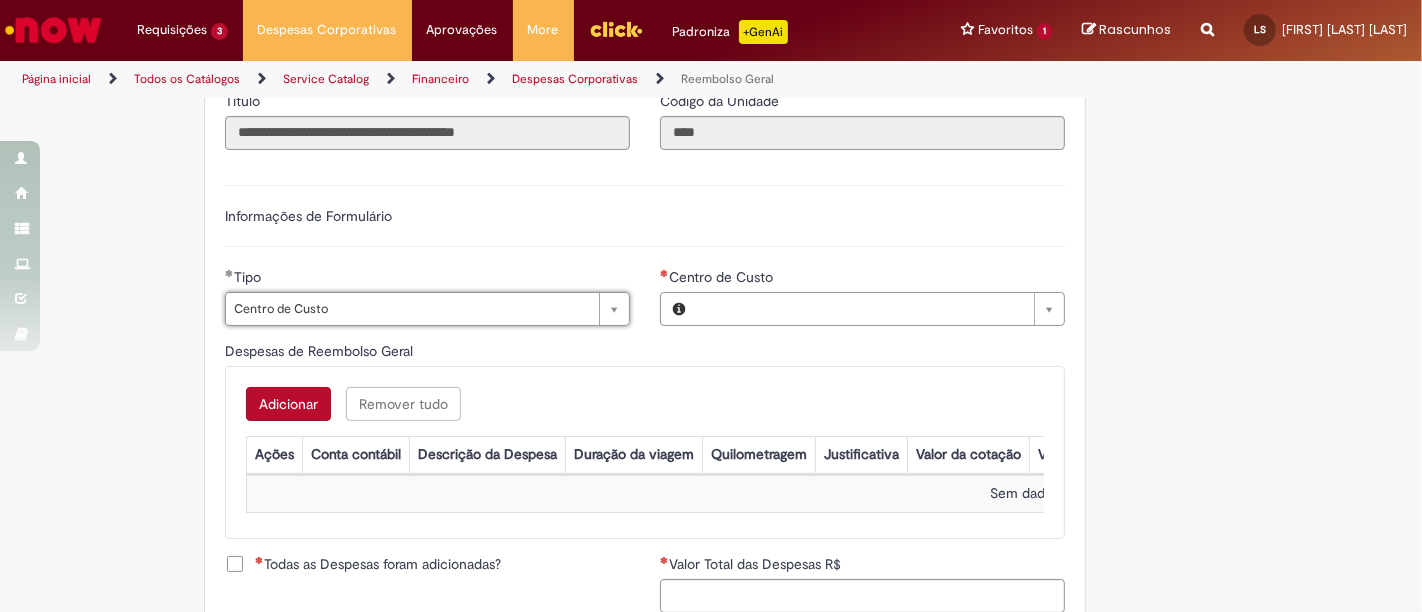 type on "**********" 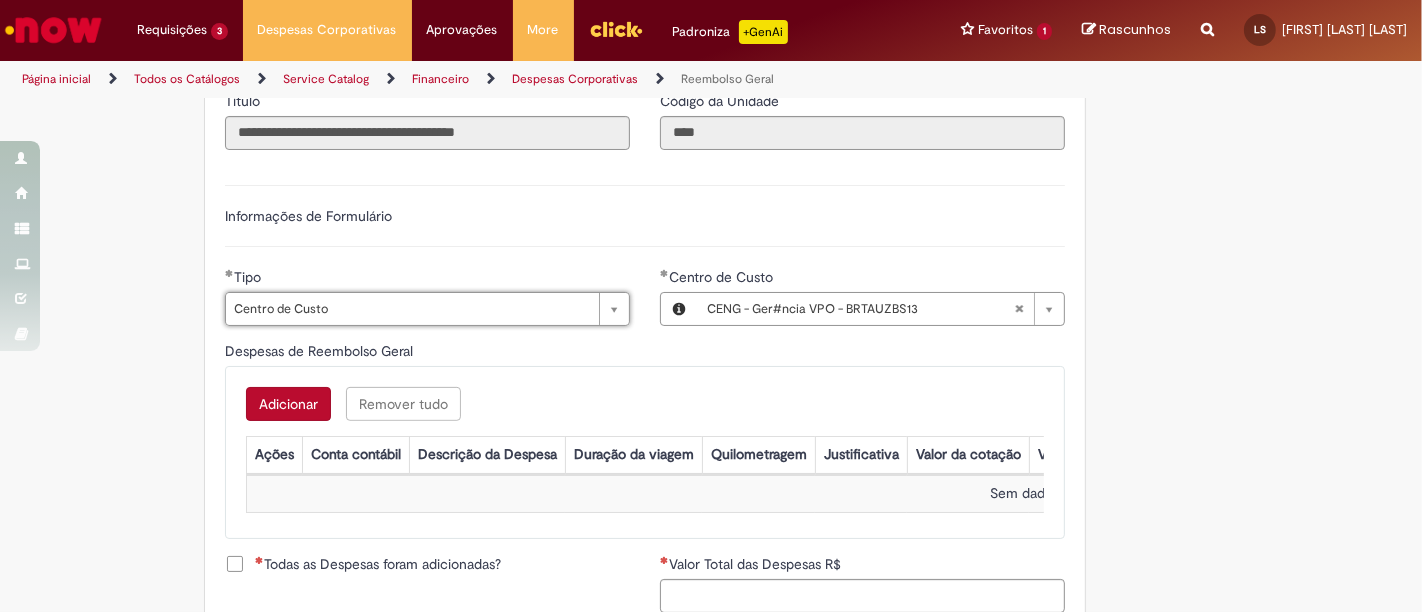 click on "Adicionar" at bounding box center [288, 404] 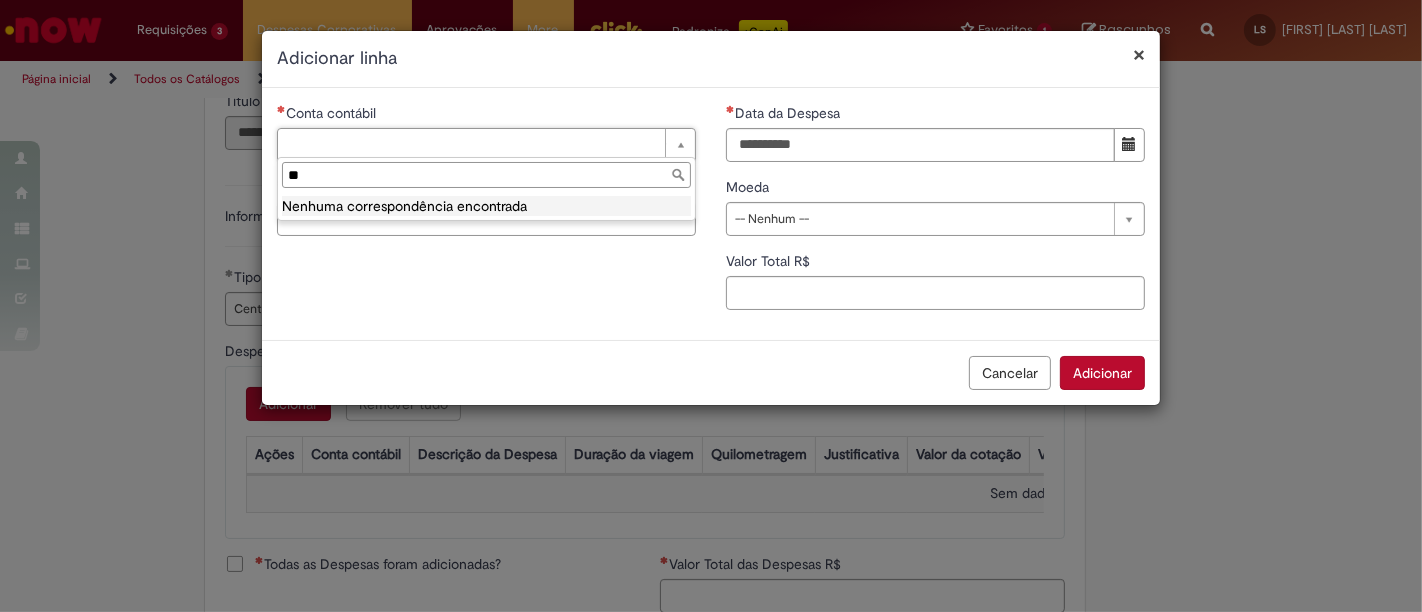 type on "*" 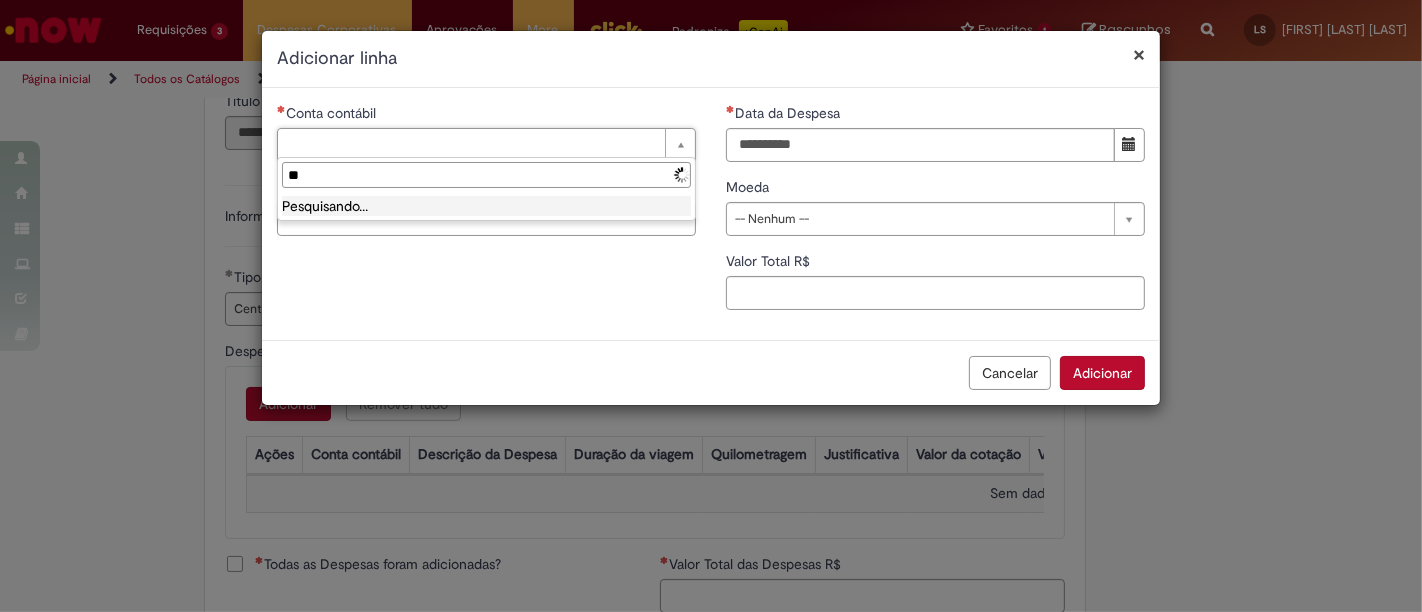 type on "*" 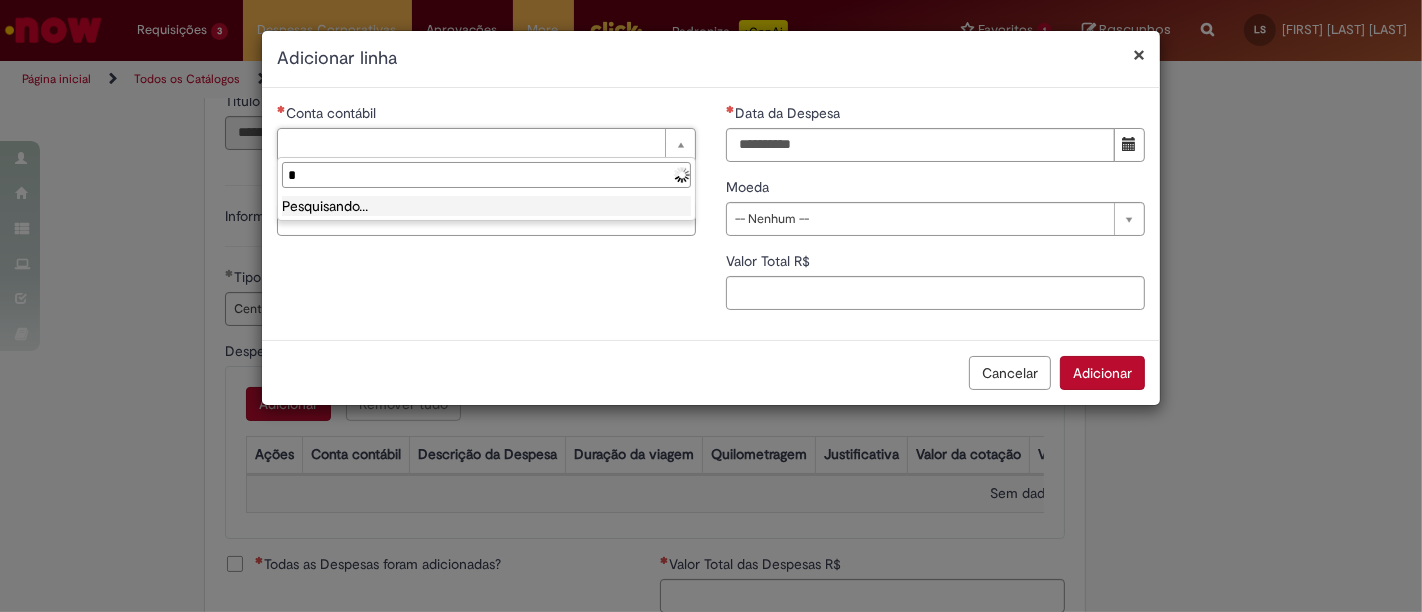 type 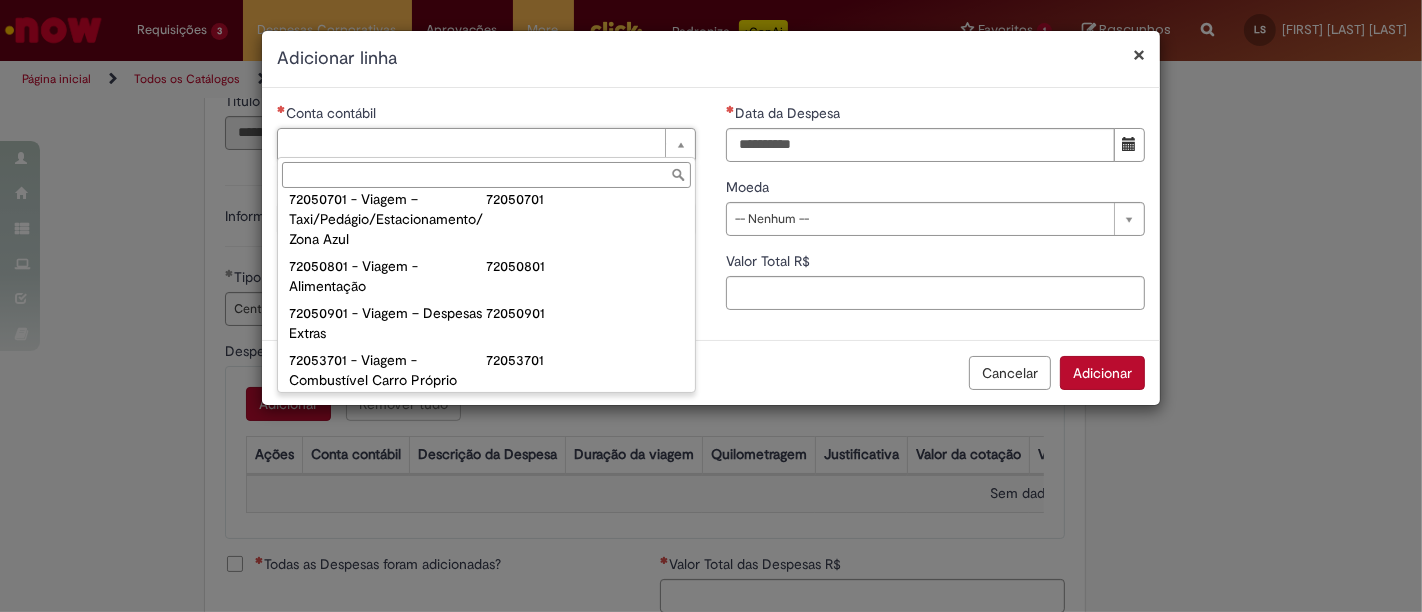 scroll, scrollTop: 1200, scrollLeft: 0, axis: vertical 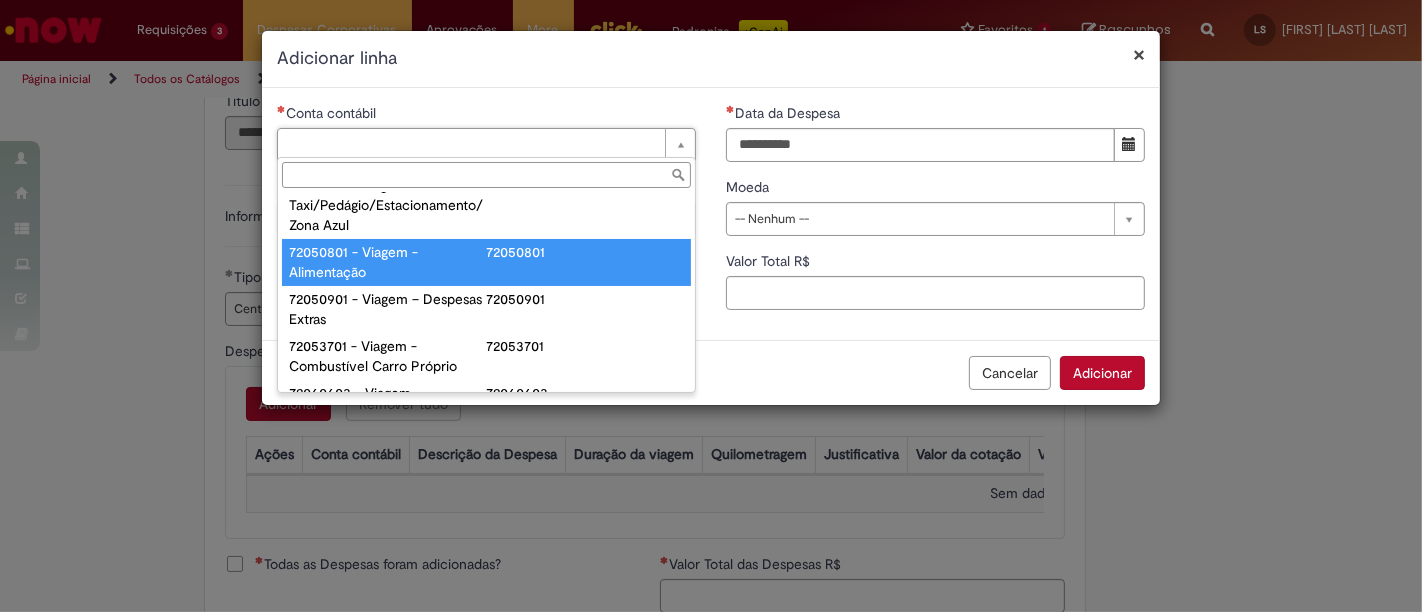 type on "**********" 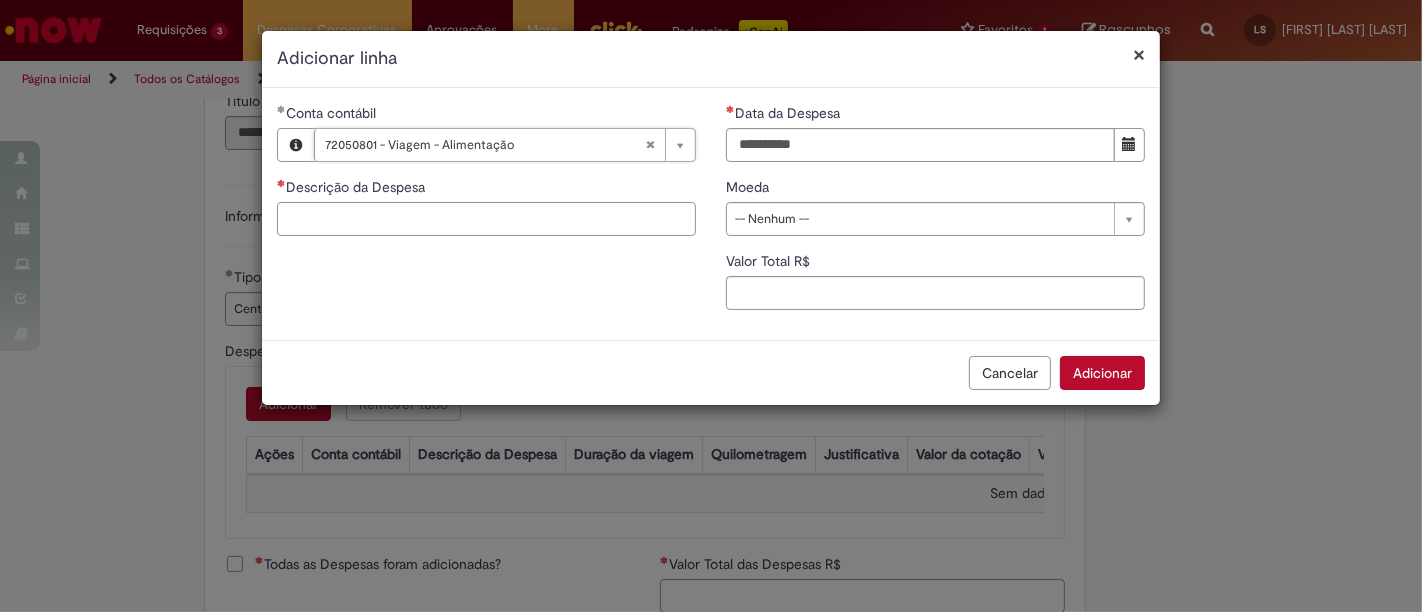 click on "Descrição da Despesa" at bounding box center [486, 219] 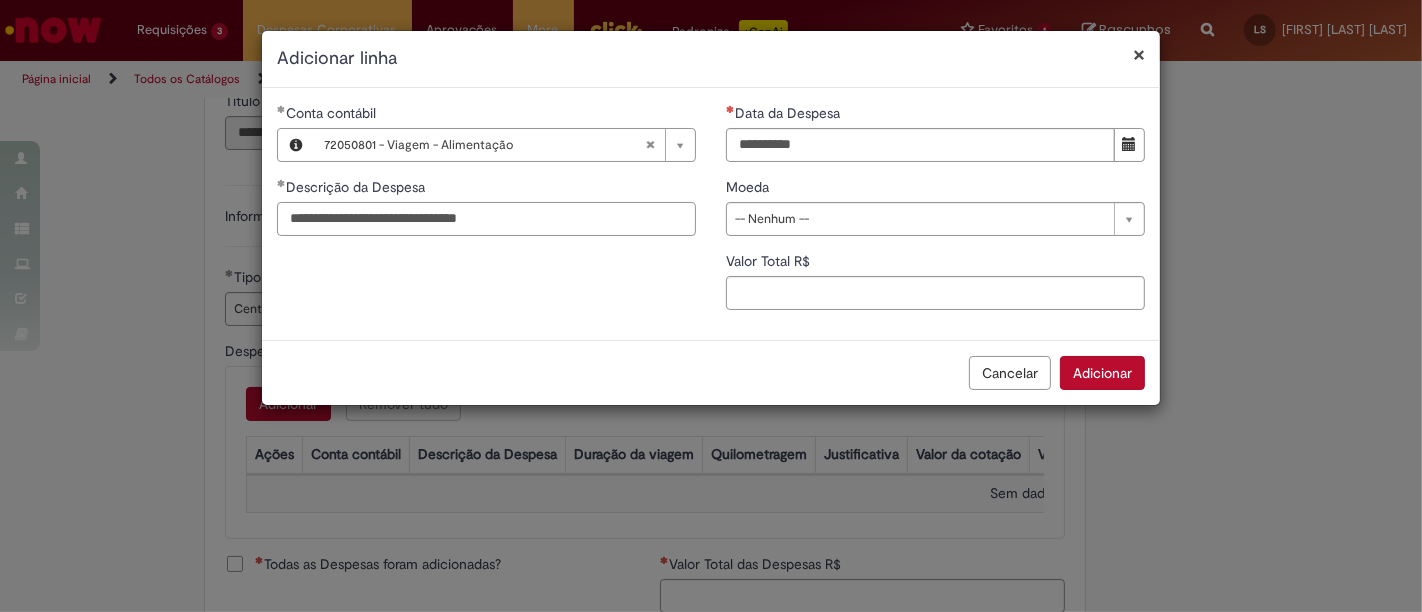 type on "**********" 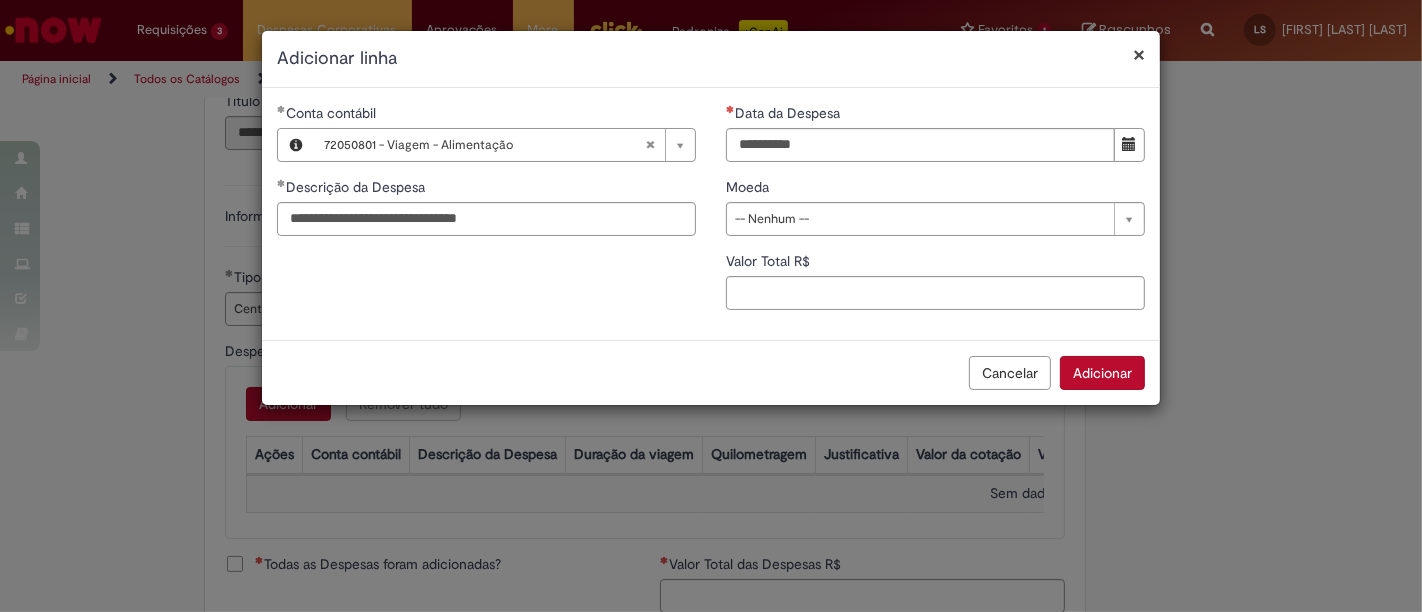 click at bounding box center (1130, 144) 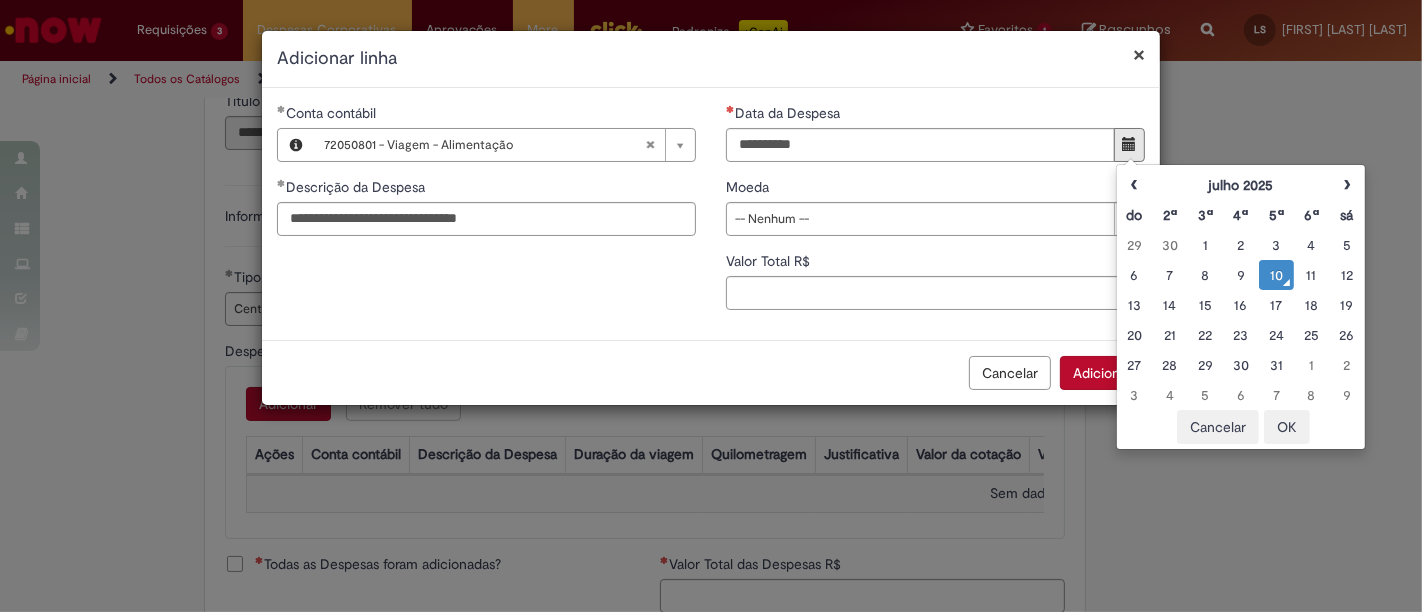 click on "10" at bounding box center [1276, 275] 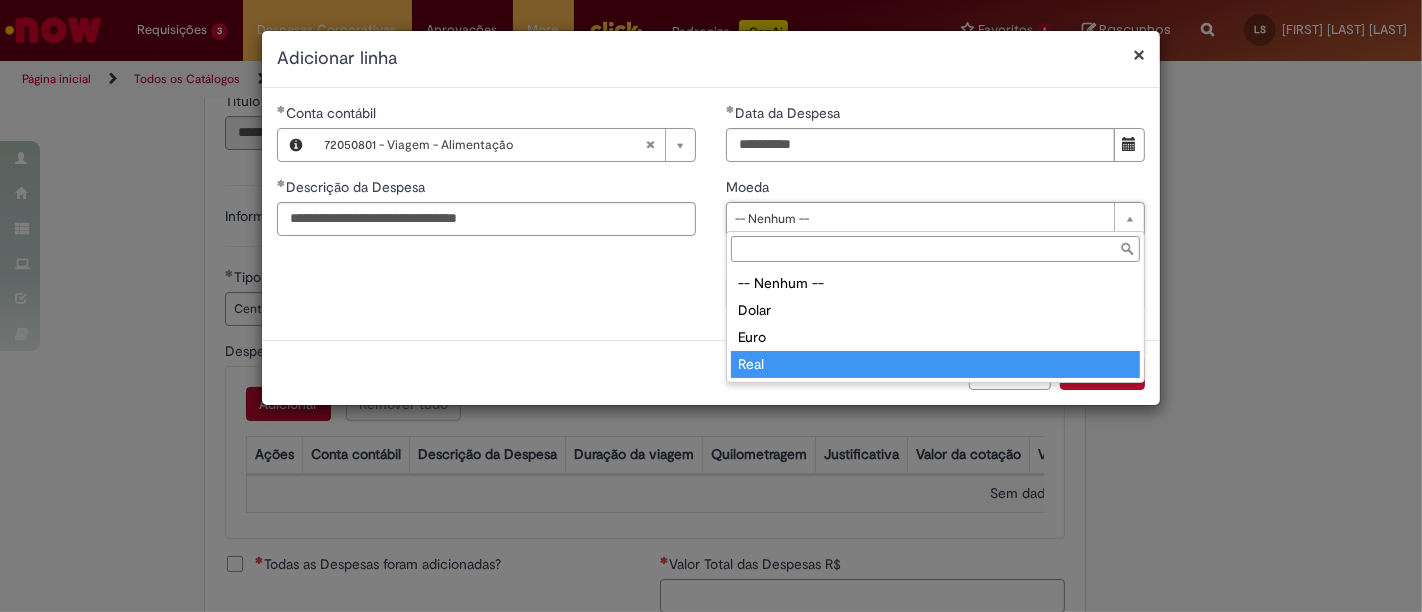 type on "****" 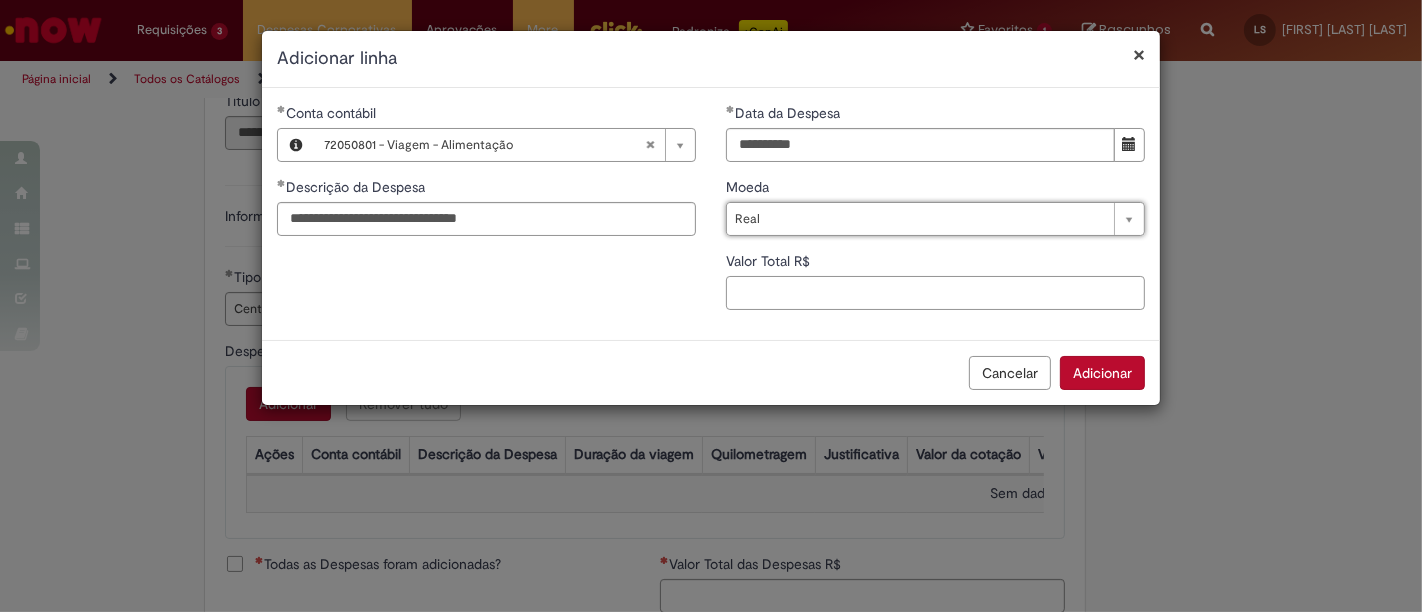click on "Valor Total R$" at bounding box center [935, 293] 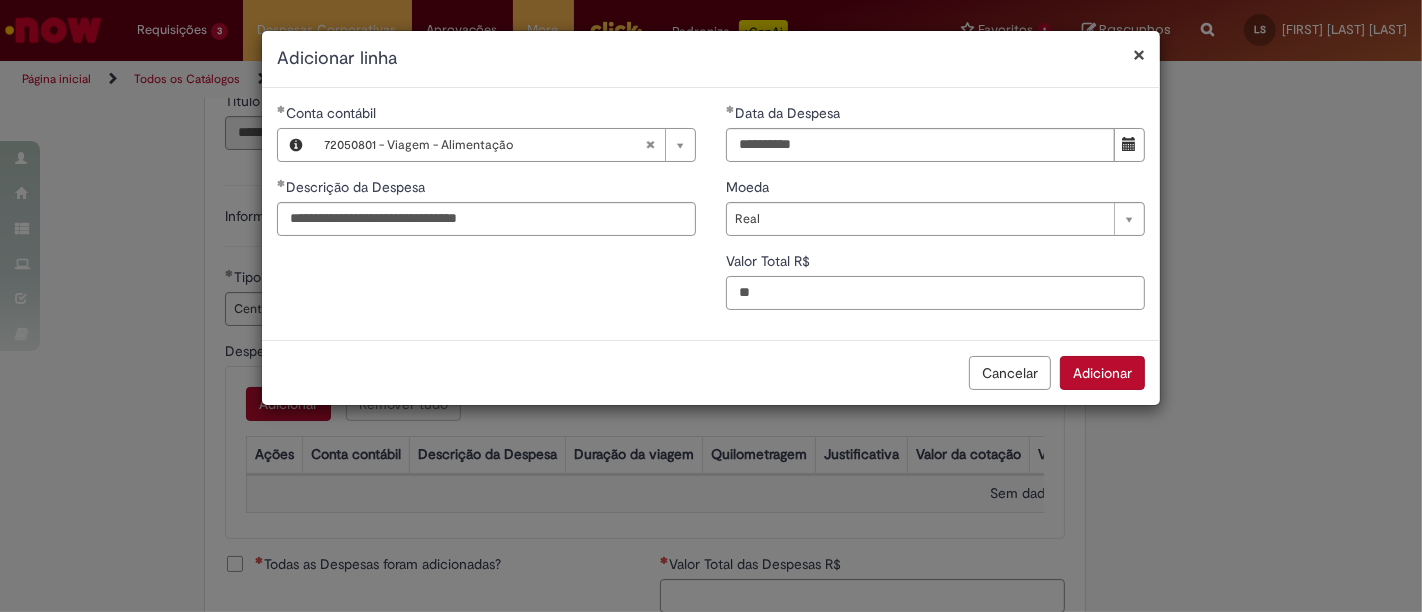 type on "*" 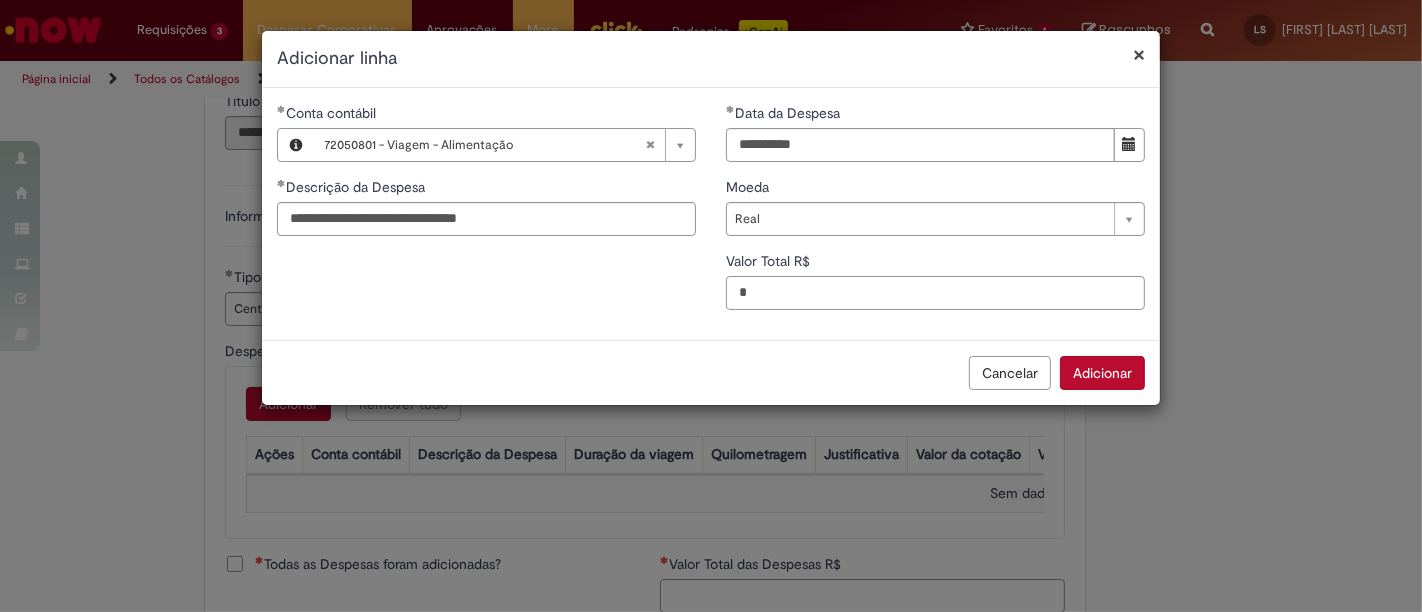type 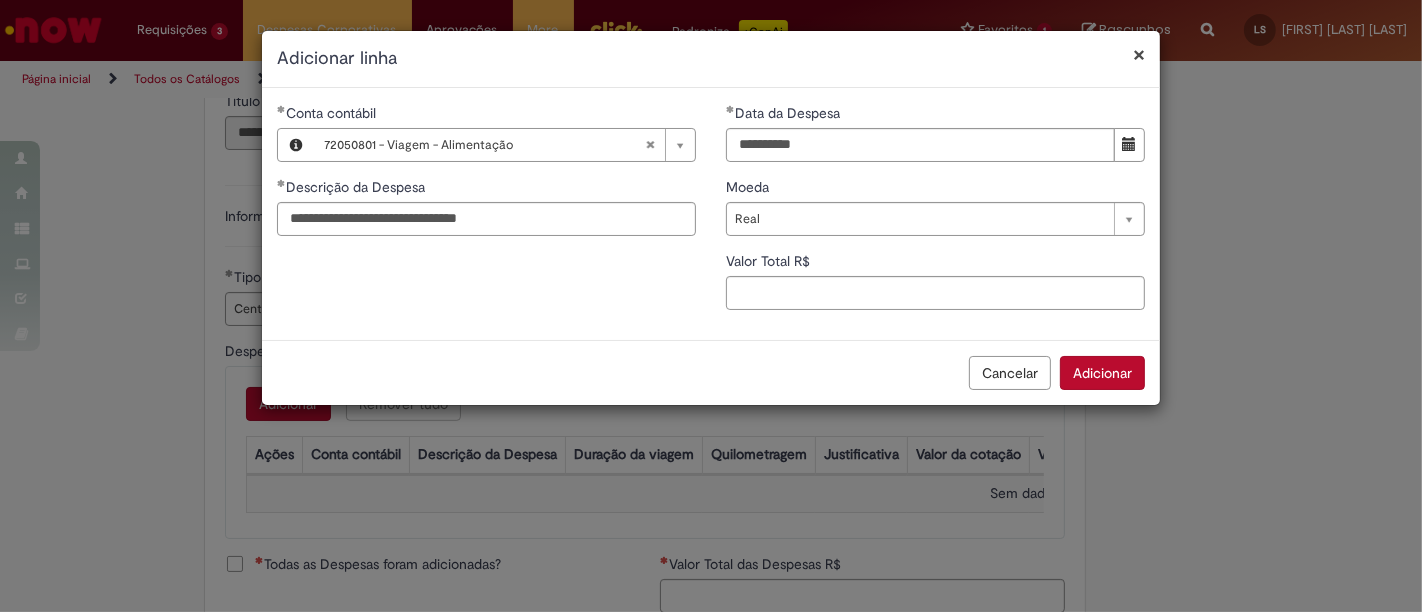 click on "**********" at bounding box center (711, 306) 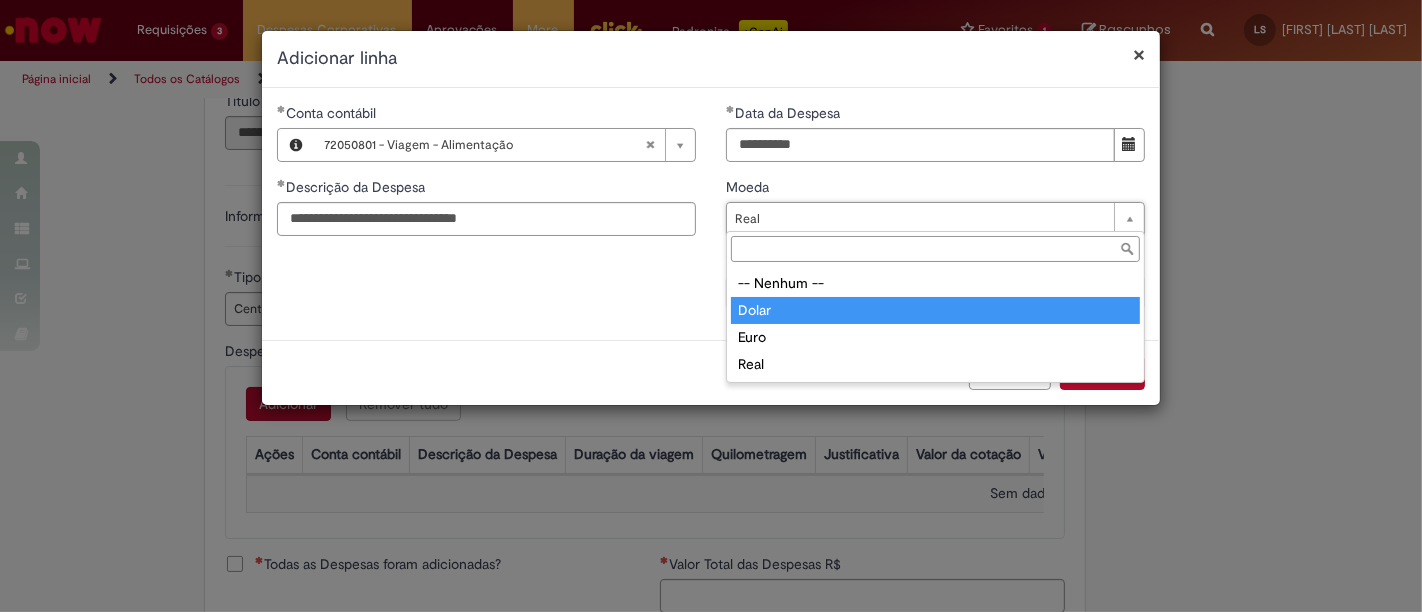 type on "*****" 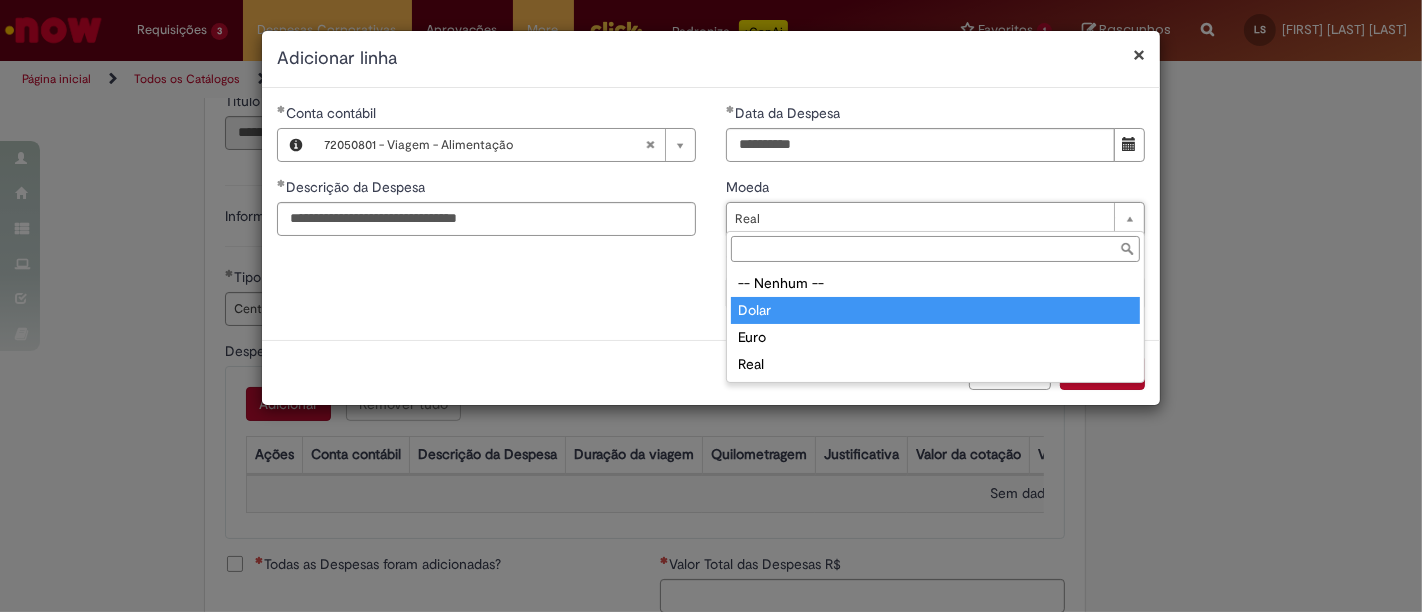 scroll, scrollTop: 0, scrollLeft: 24, axis: horizontal 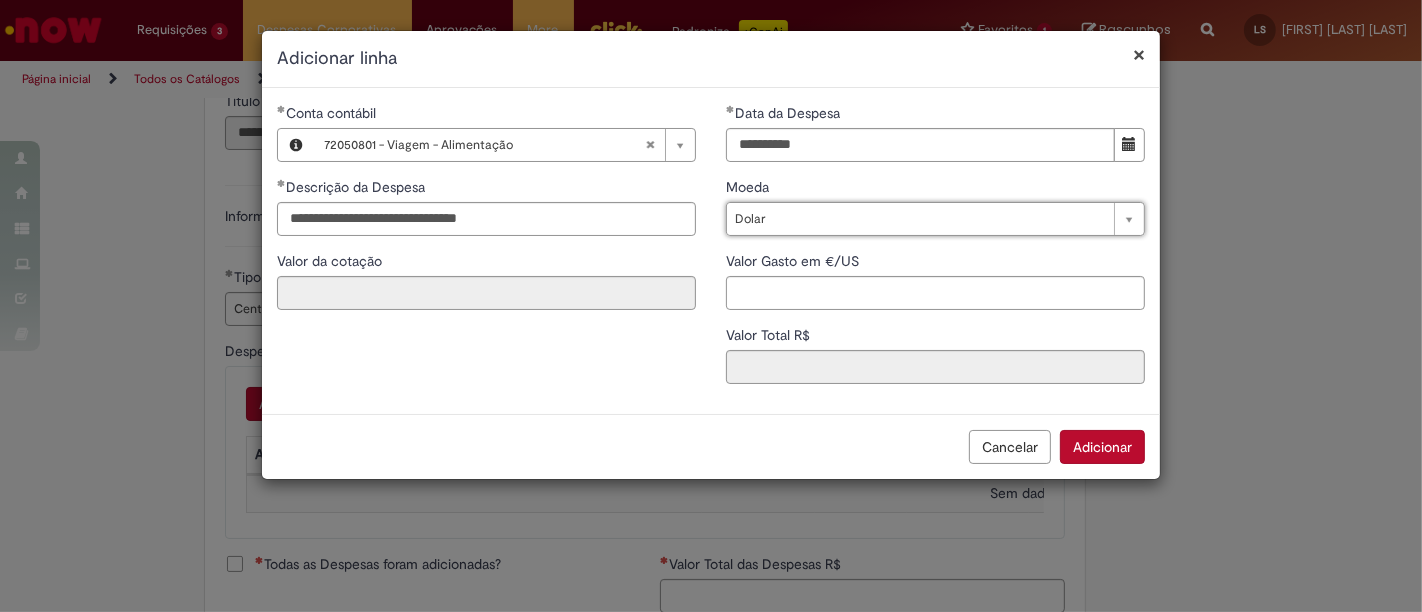 type on "****" 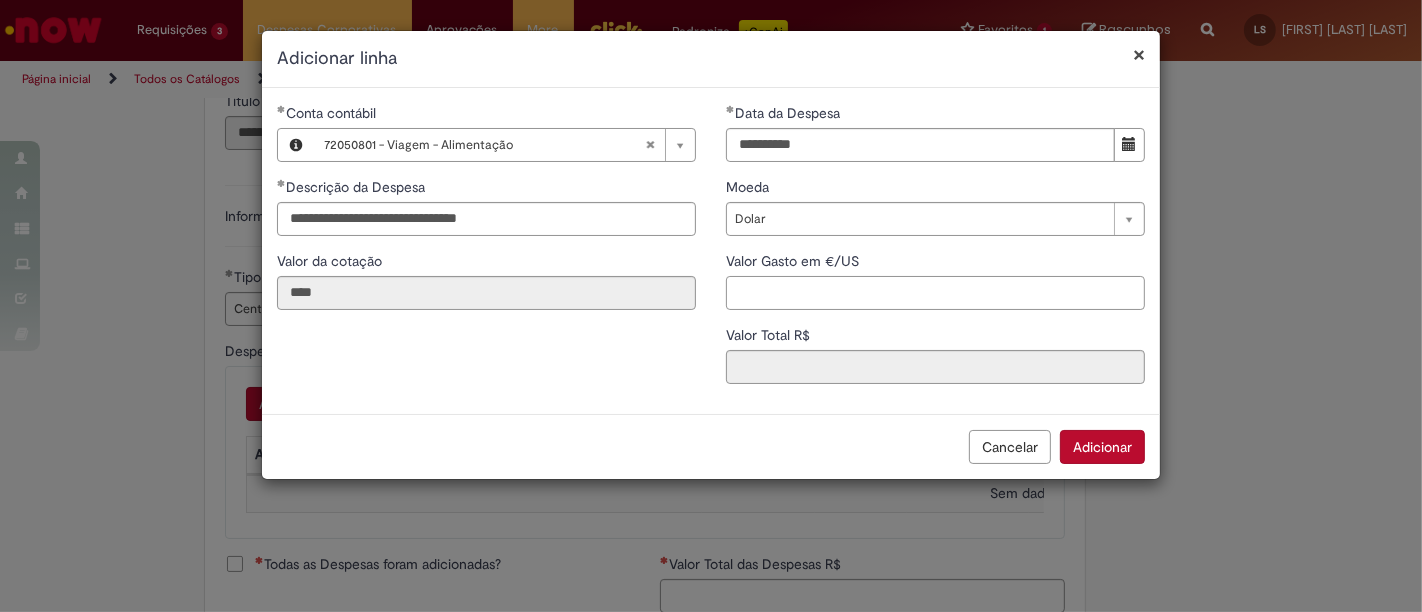 scroll, scrollTop: 0, scrollLeft: 0, axis: both 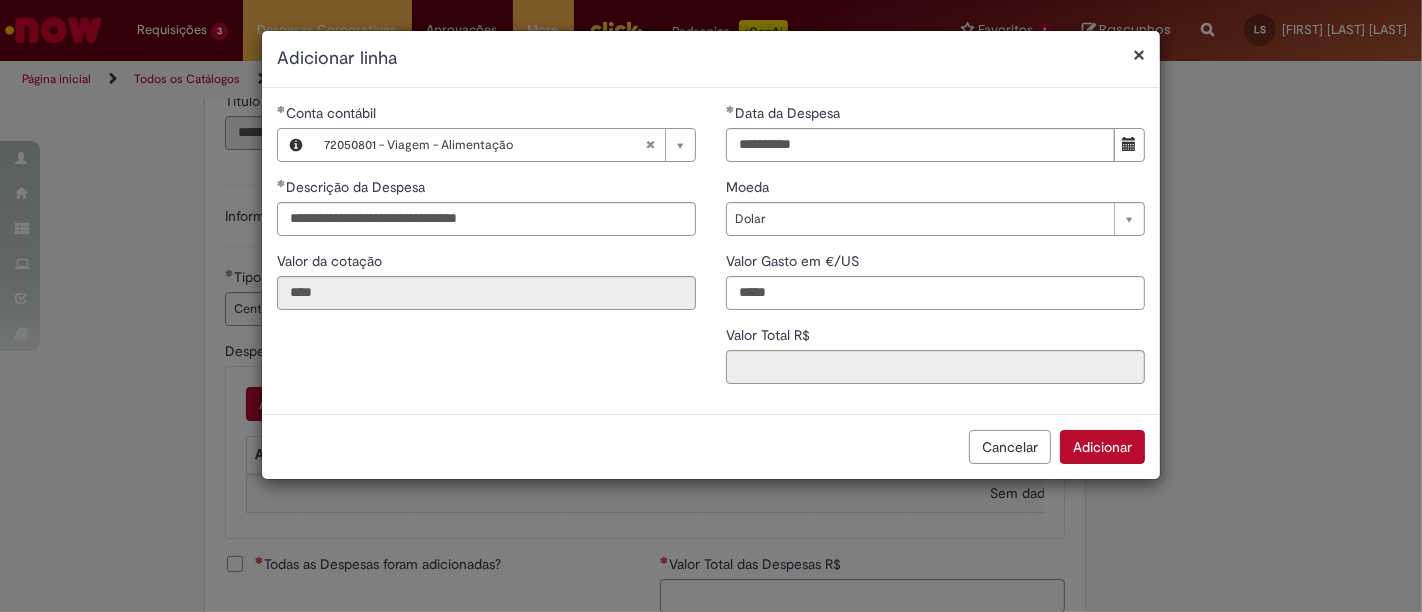 type on "*****" 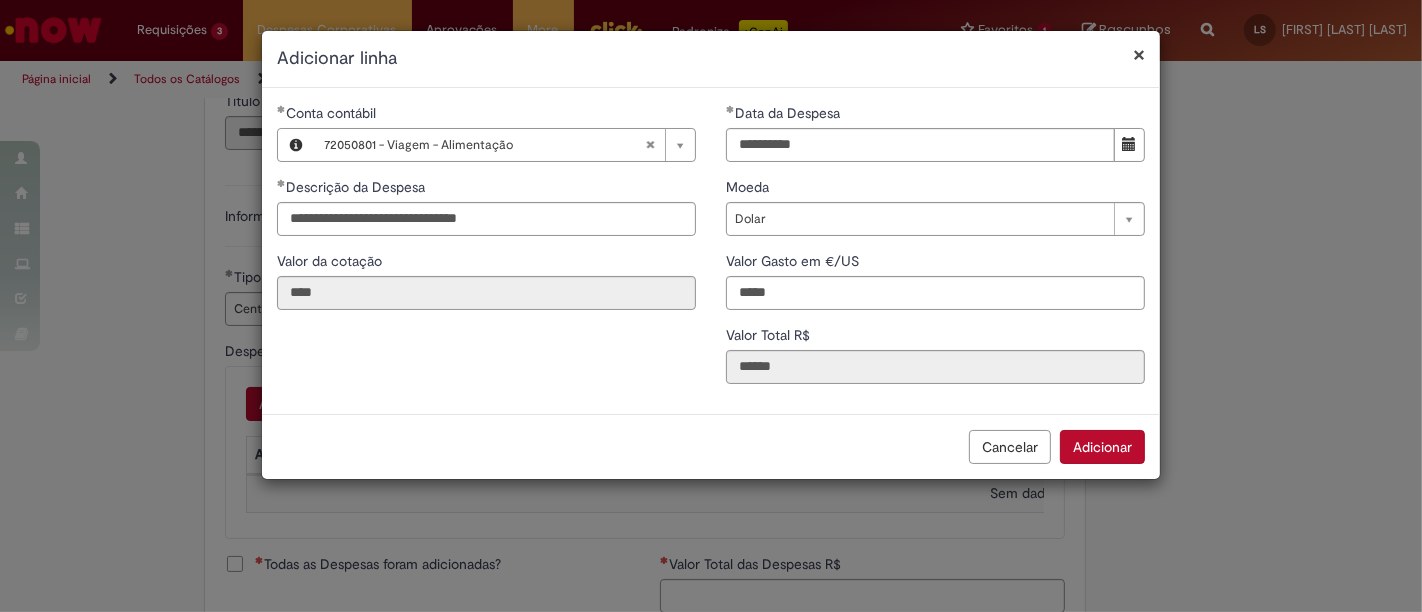 click on "Cancelar   Adicionar" at bounding box center [711, 446] 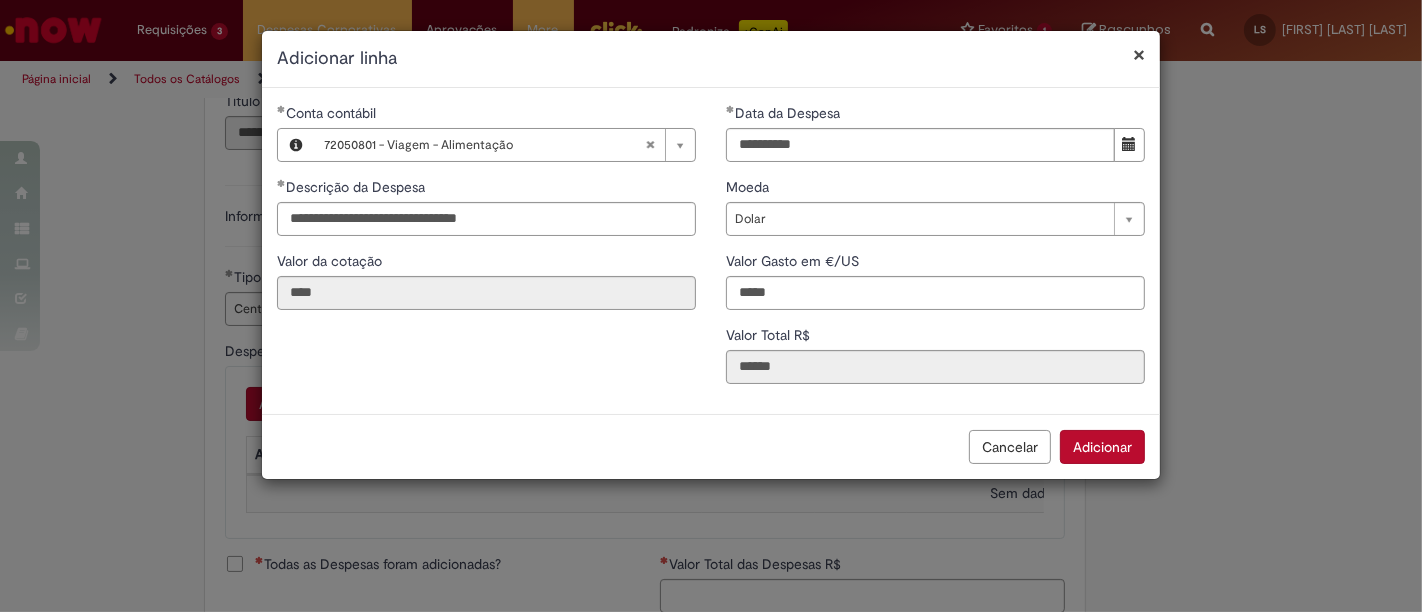 click on "Adicionar" at bounding box center (1102, 447) 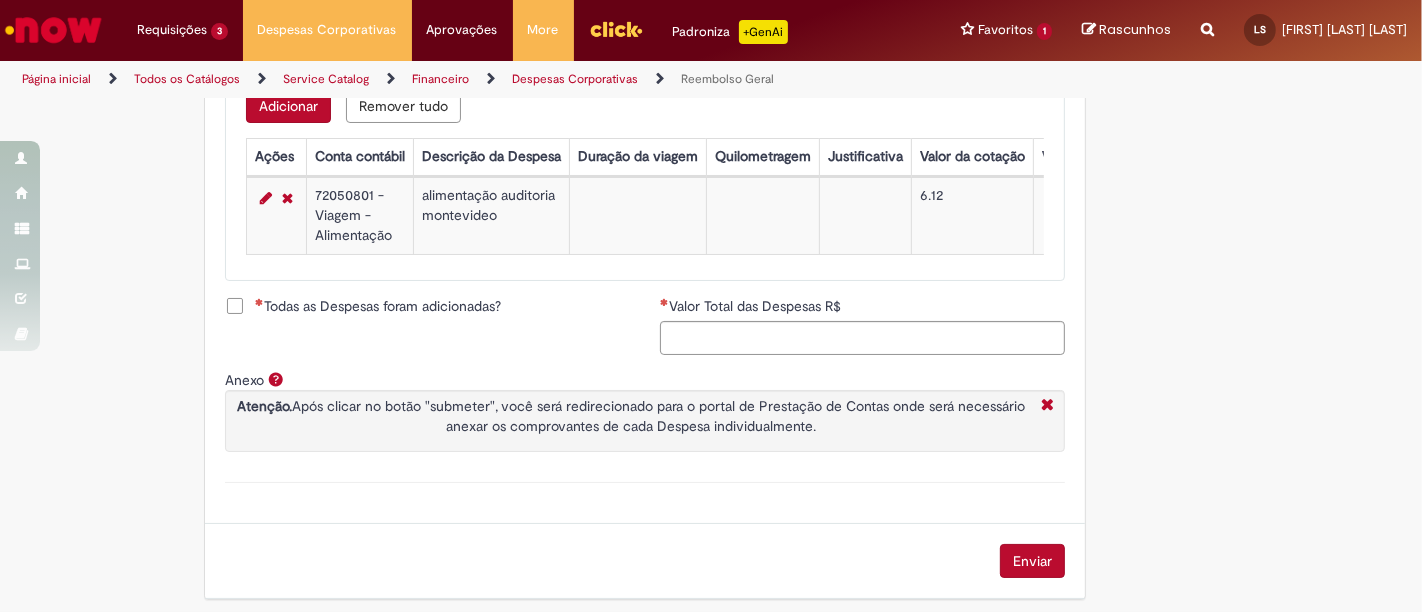 scroll, scrollTop: 918, scrollLeft: 0, axis: vertical 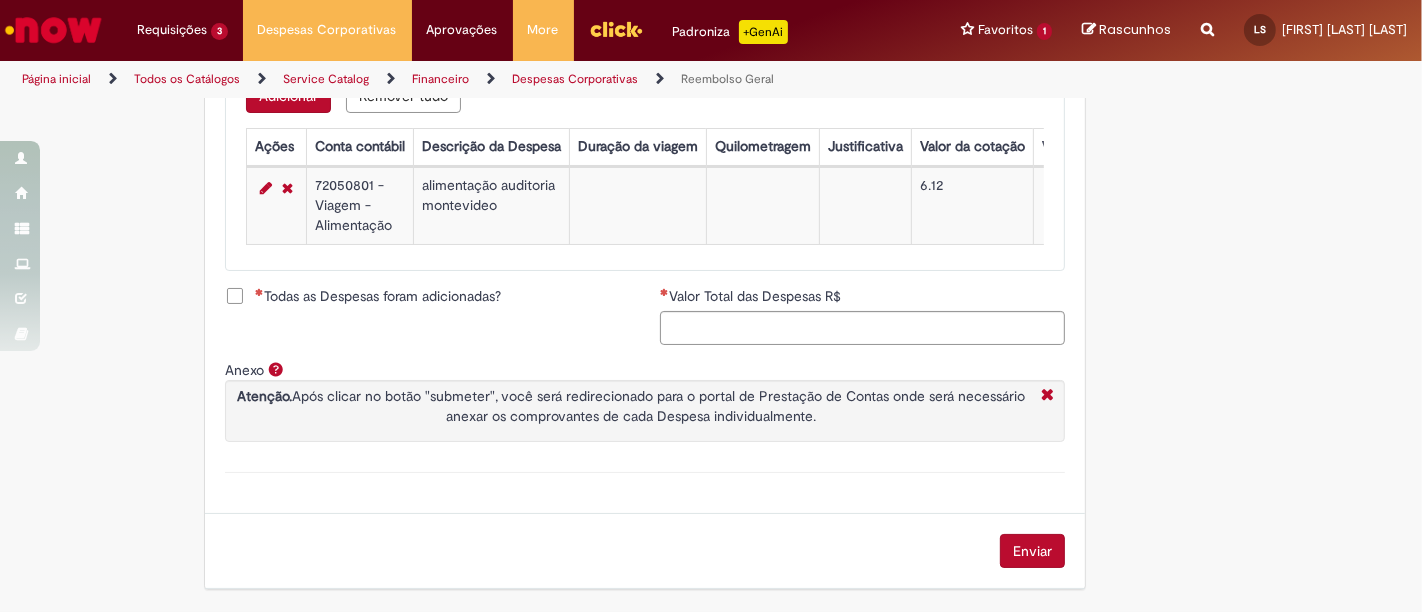 click on "Todas as Despesas foram adicionadas?" at bounding box center [378, 296] 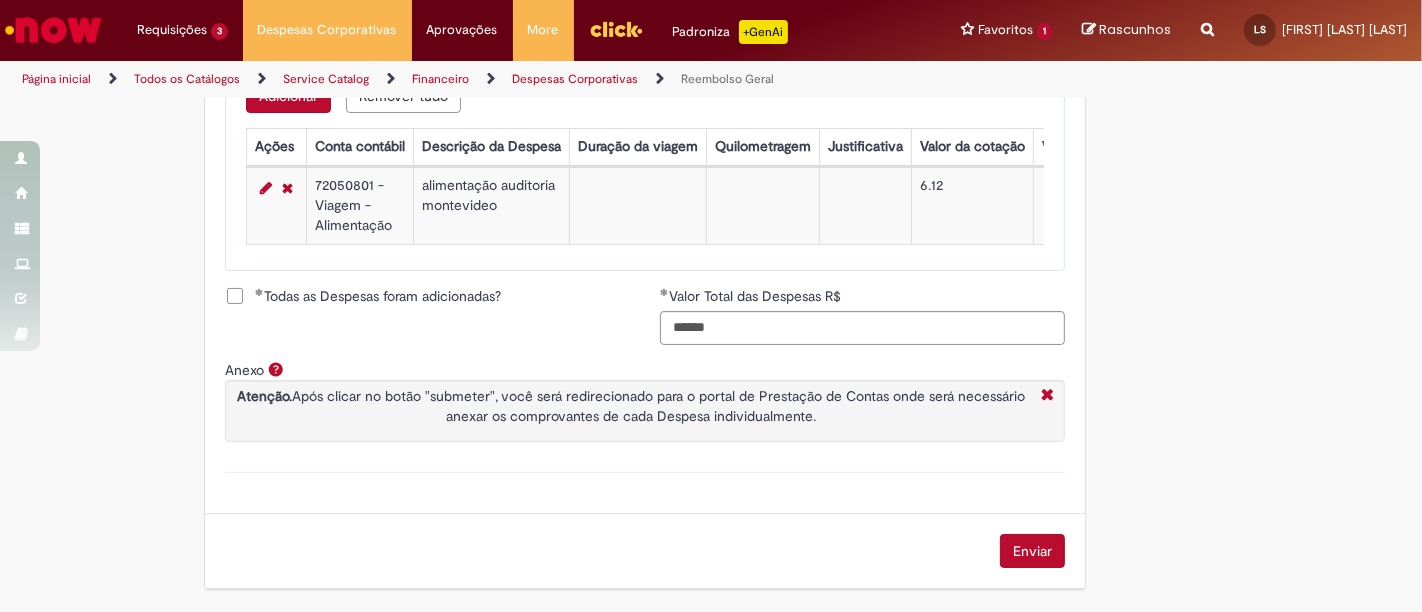 click on "Enviar" at bounding box center (1032, 551) 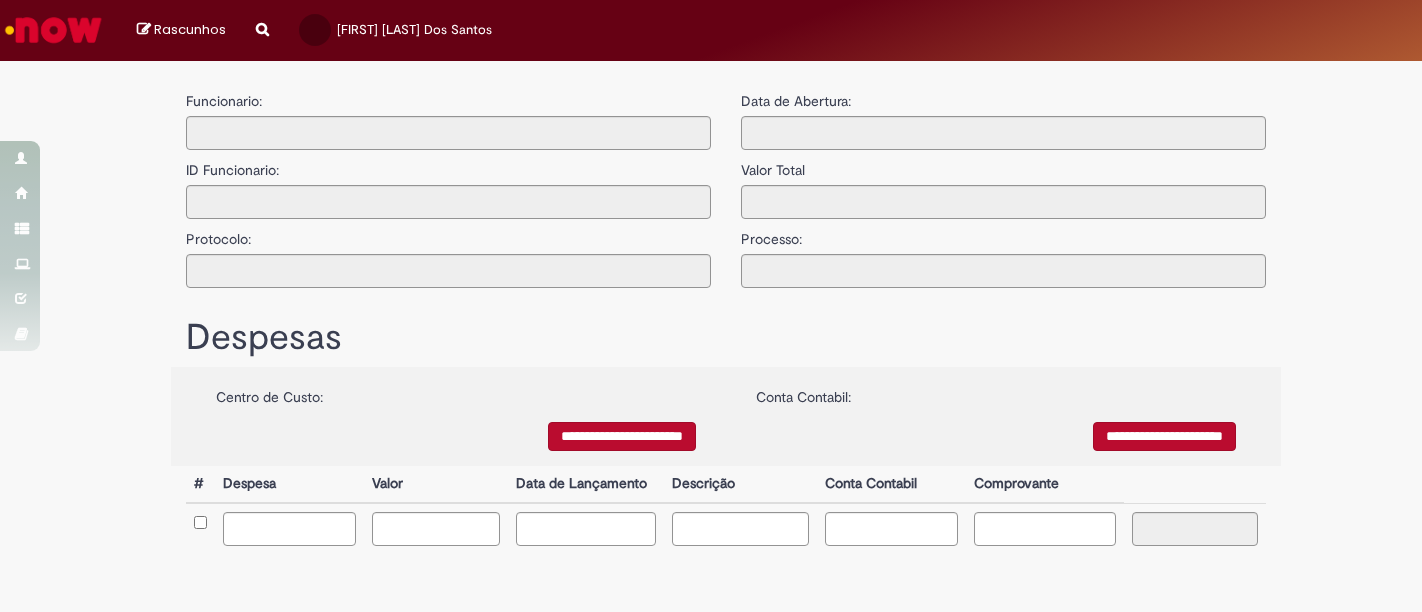 scroll, scrollTop: 0, scrollLeft: 0, axis: both 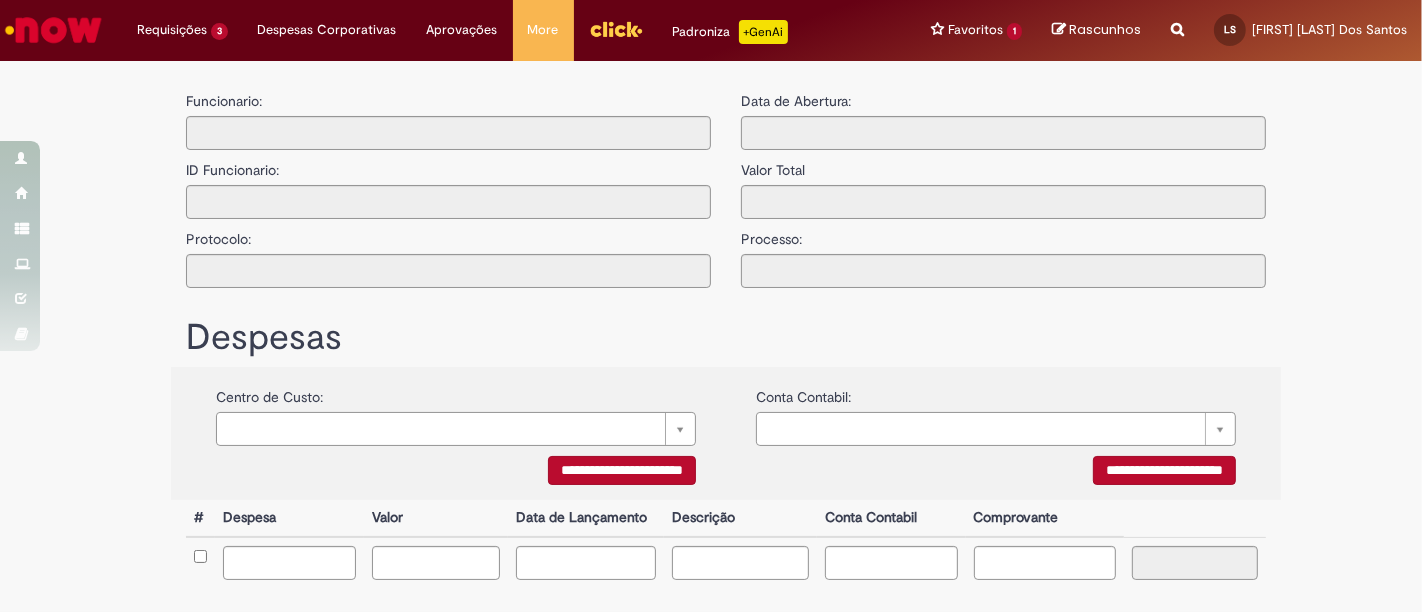 type on "**********" 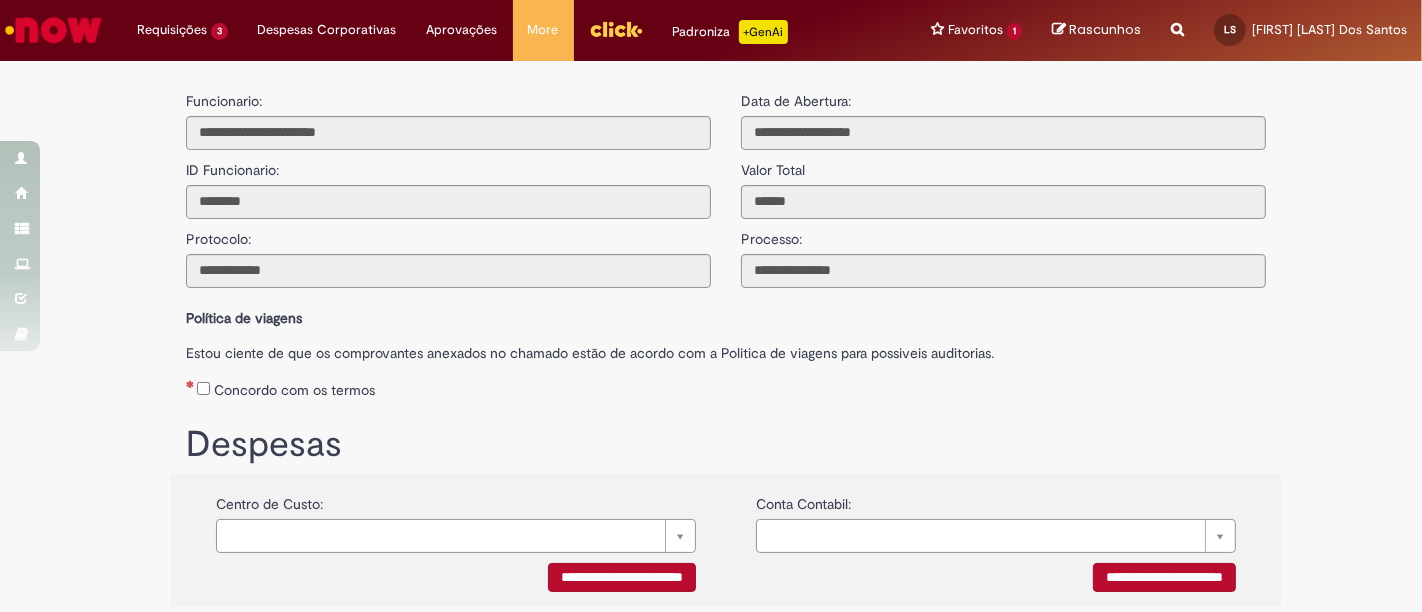 scroll, scrollTop: 365, scrollLeft: 0, axis: vertical 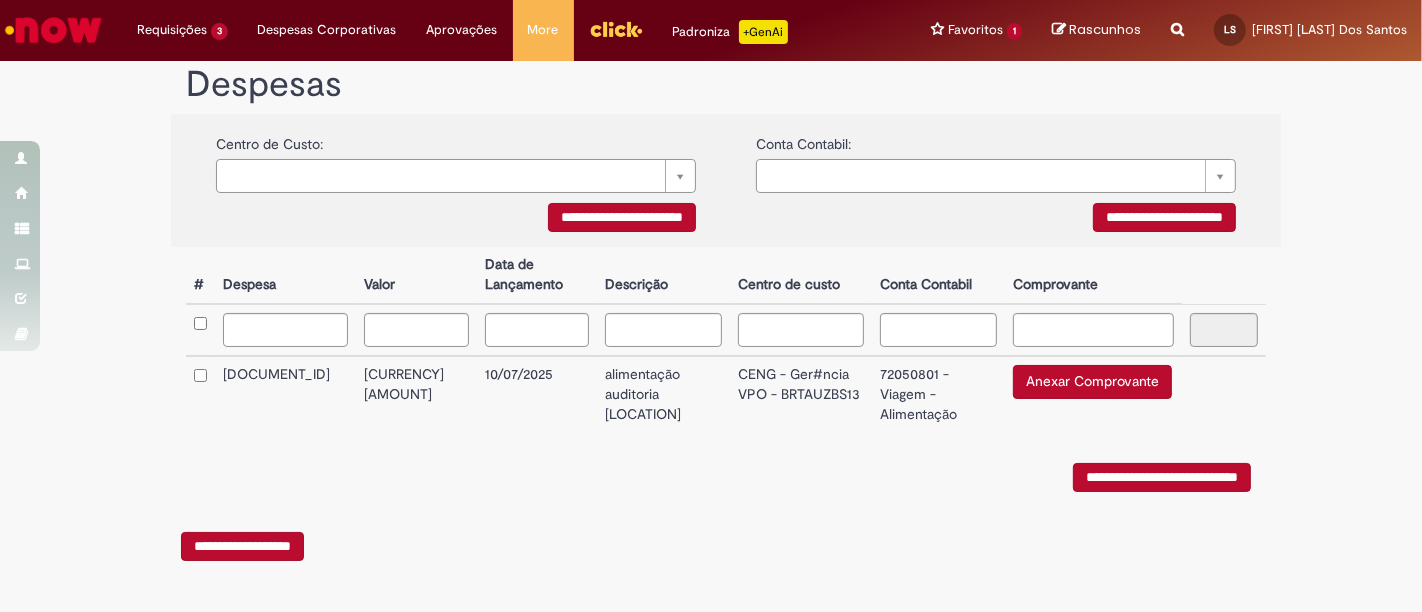 drag, startPoint x: 1421, startPoint y: 298, endPoint x: 745, endPoint y: 109, distance: 701.92377 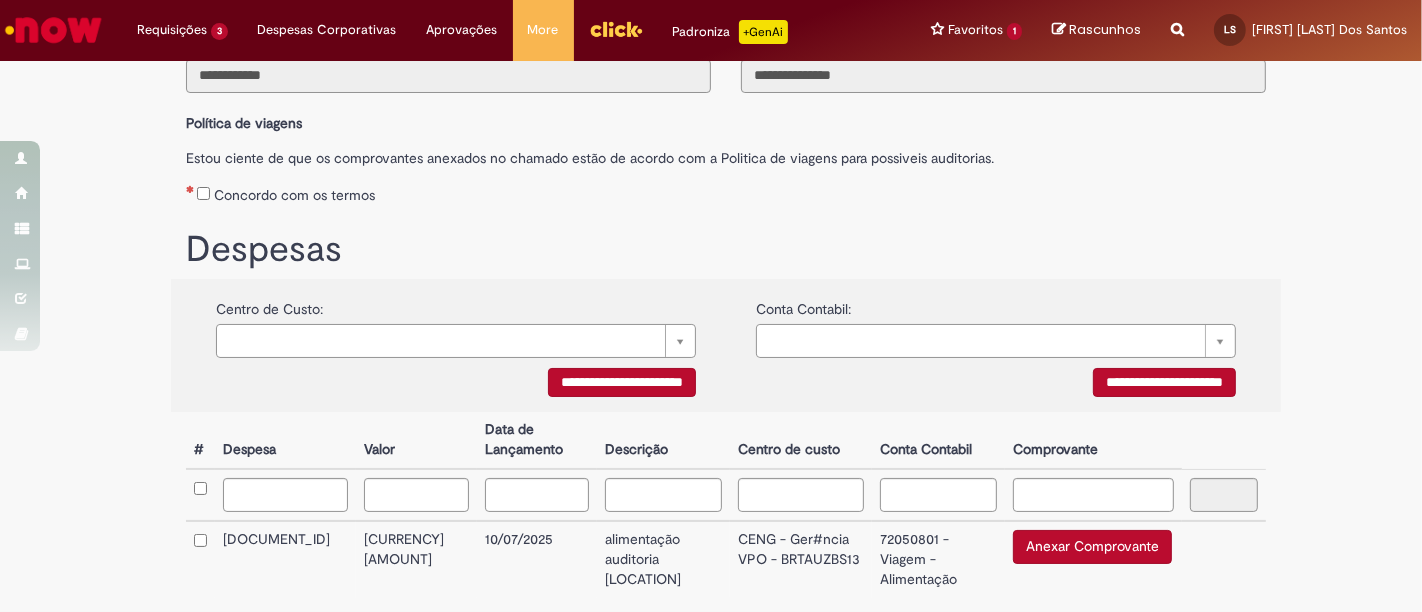 scroll, scrollTop: 114, scrollLeft: 0, axis: vertical 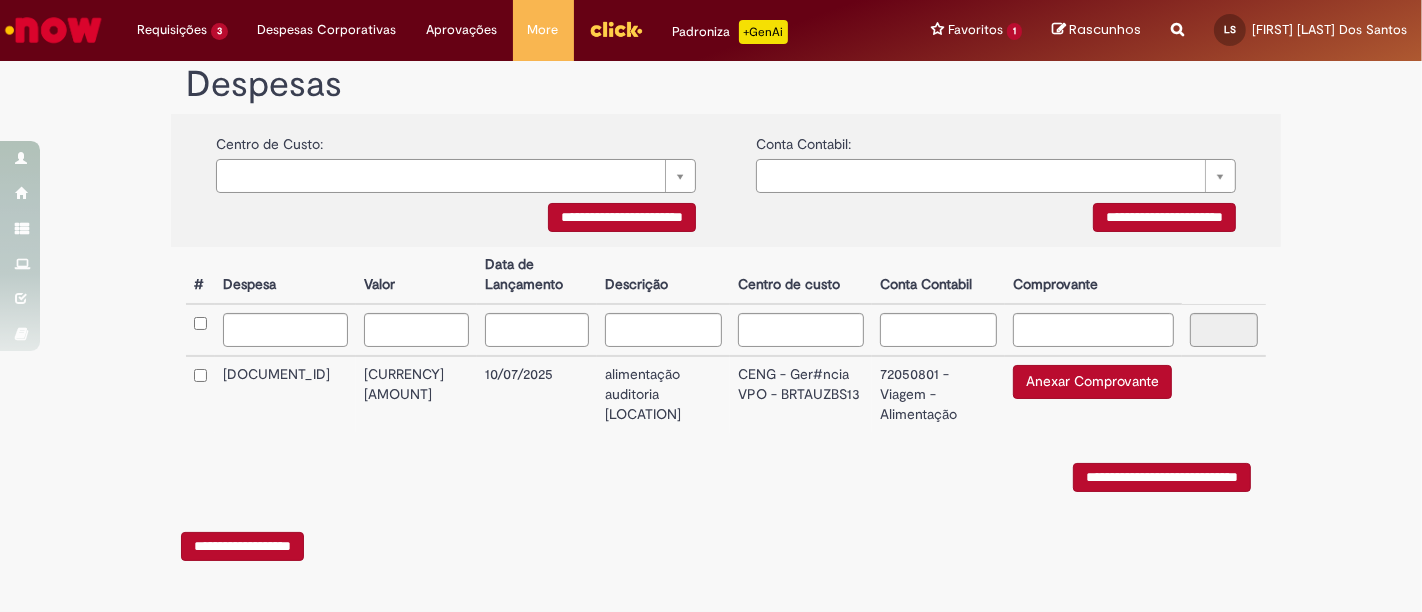 click on "Anexar Comprovante" at bounding box center (1092, 382) 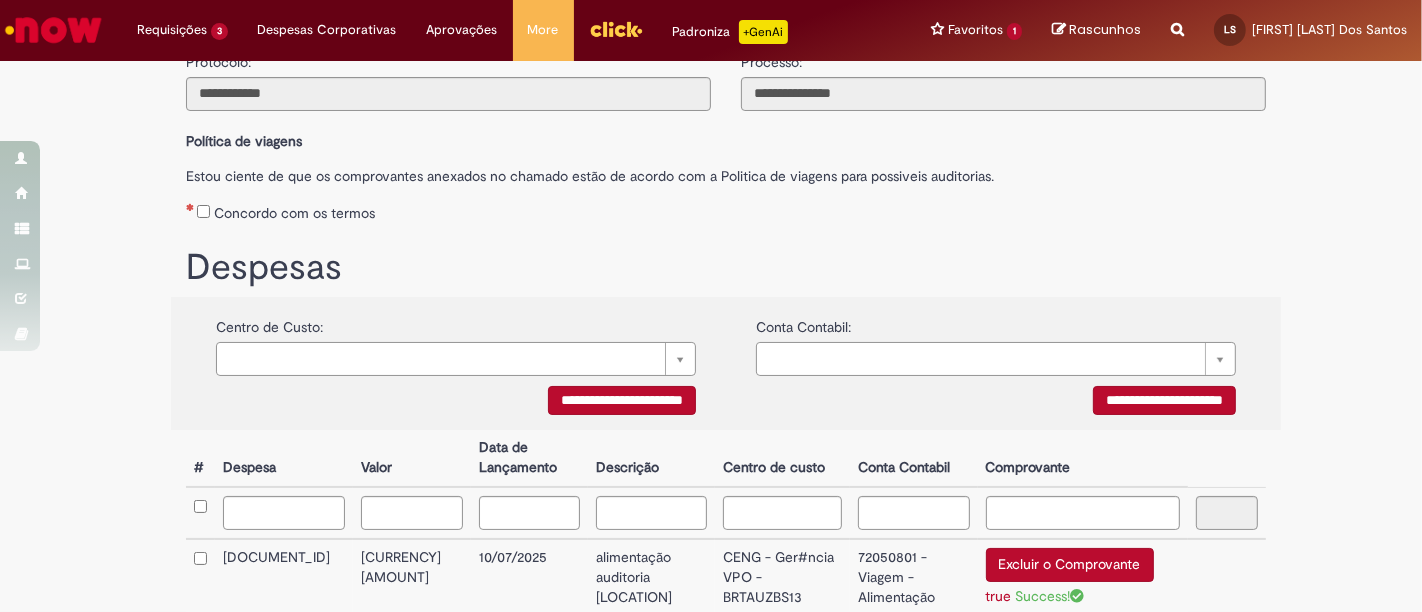 scroll, scrollTop: 368, scrollLeft: 0, axis: vertical 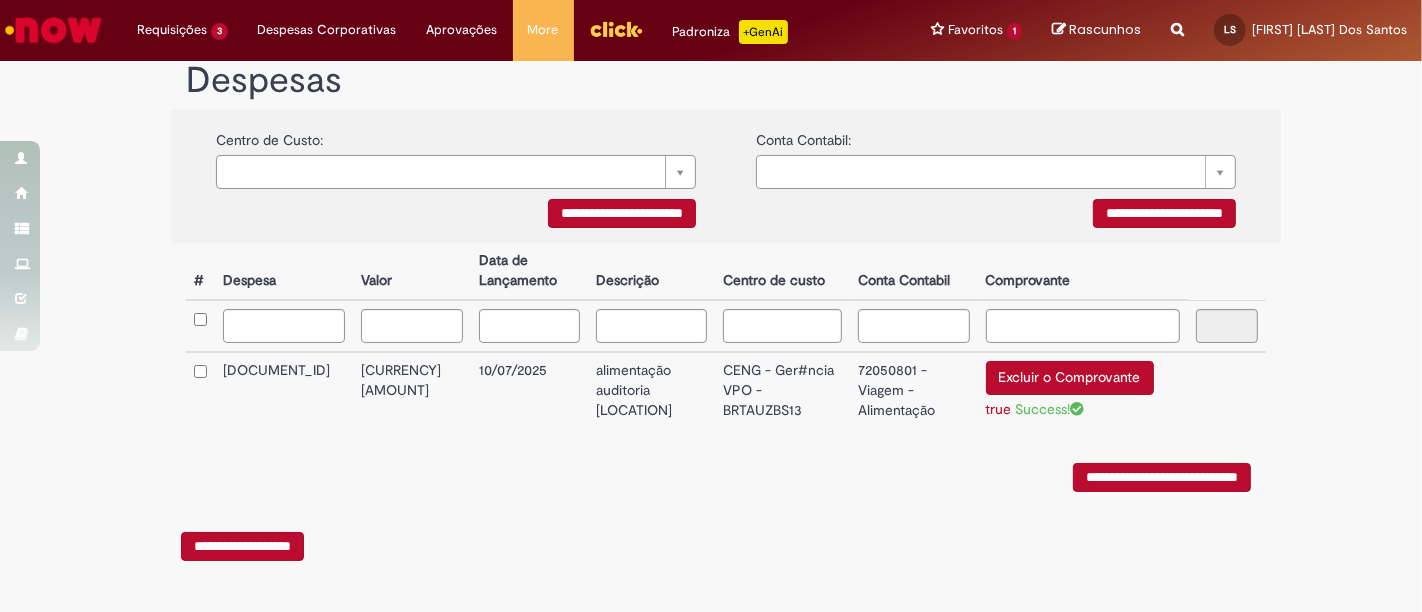 click on "**********" at bounding box center (1162, 477) 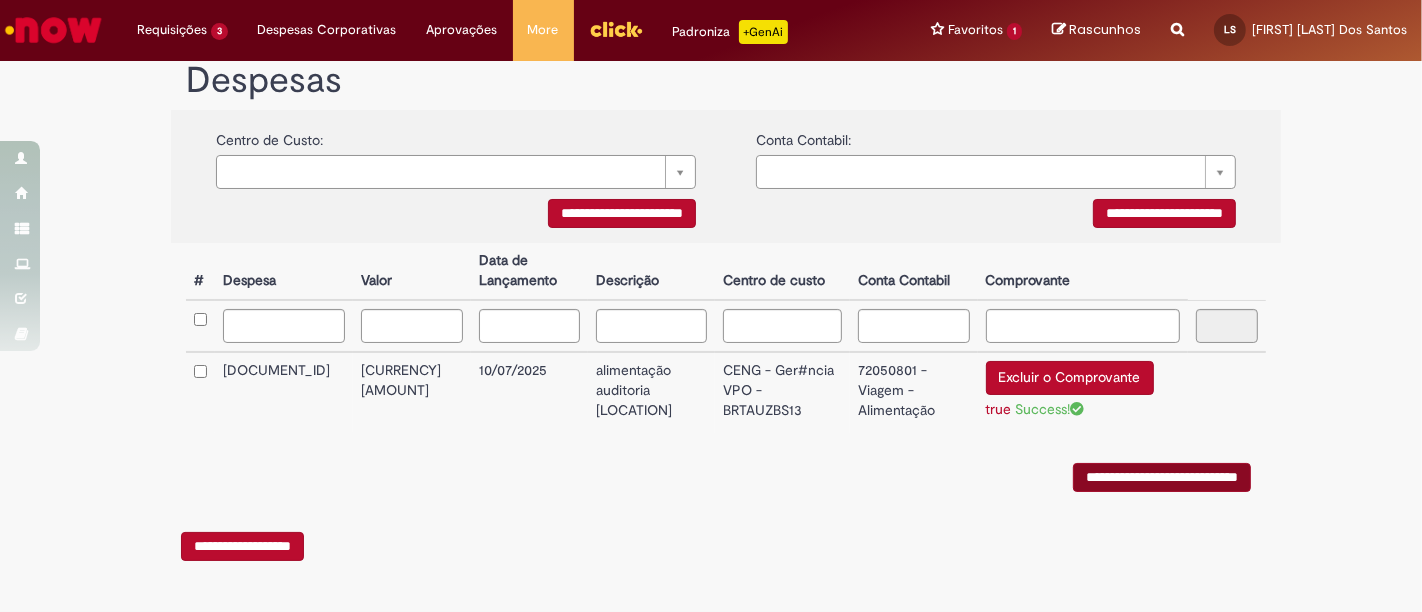scroll, scrollTop: 0, scrollLeft: 0, axis: both 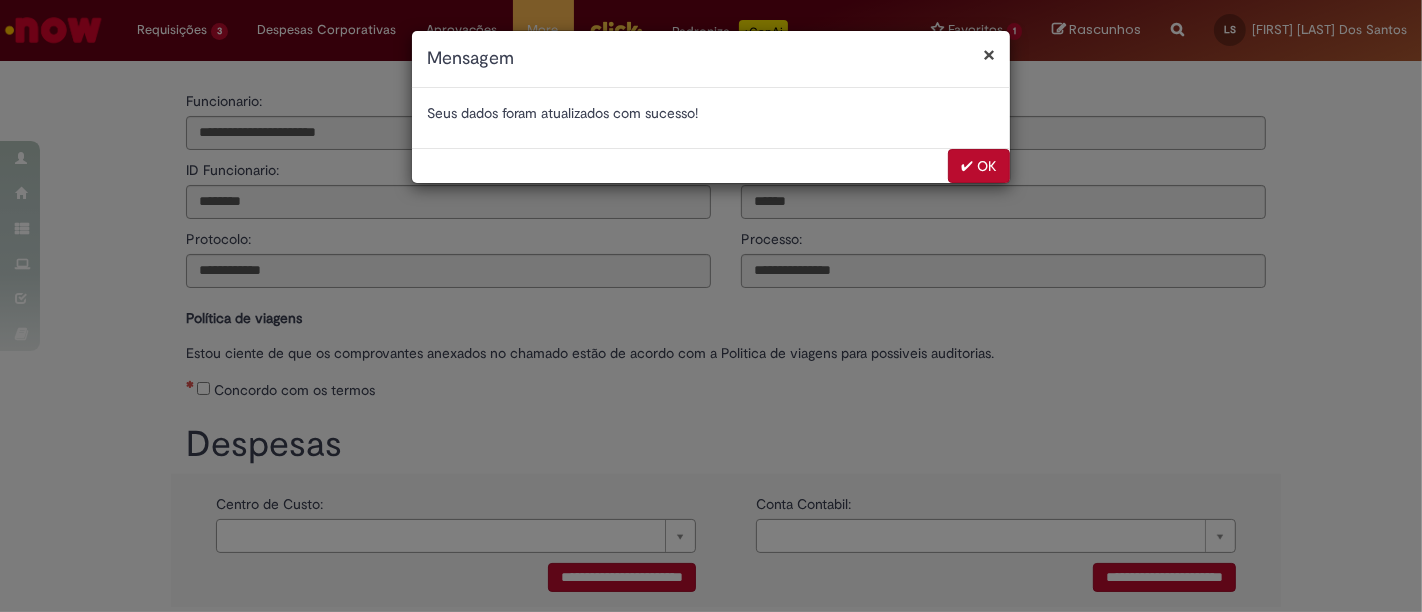 click on "✔ OK" at bounding box center [979, 166] 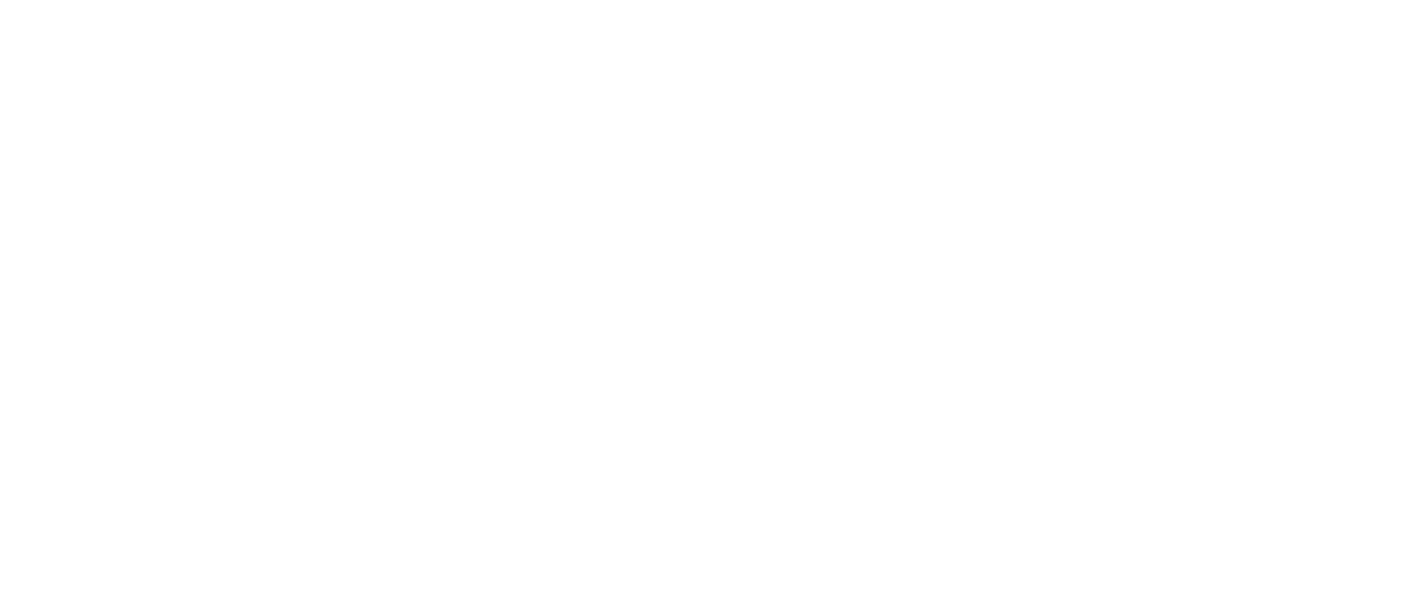 scroll, scrollTop: 0, scrollLeft: 0, axis: both 